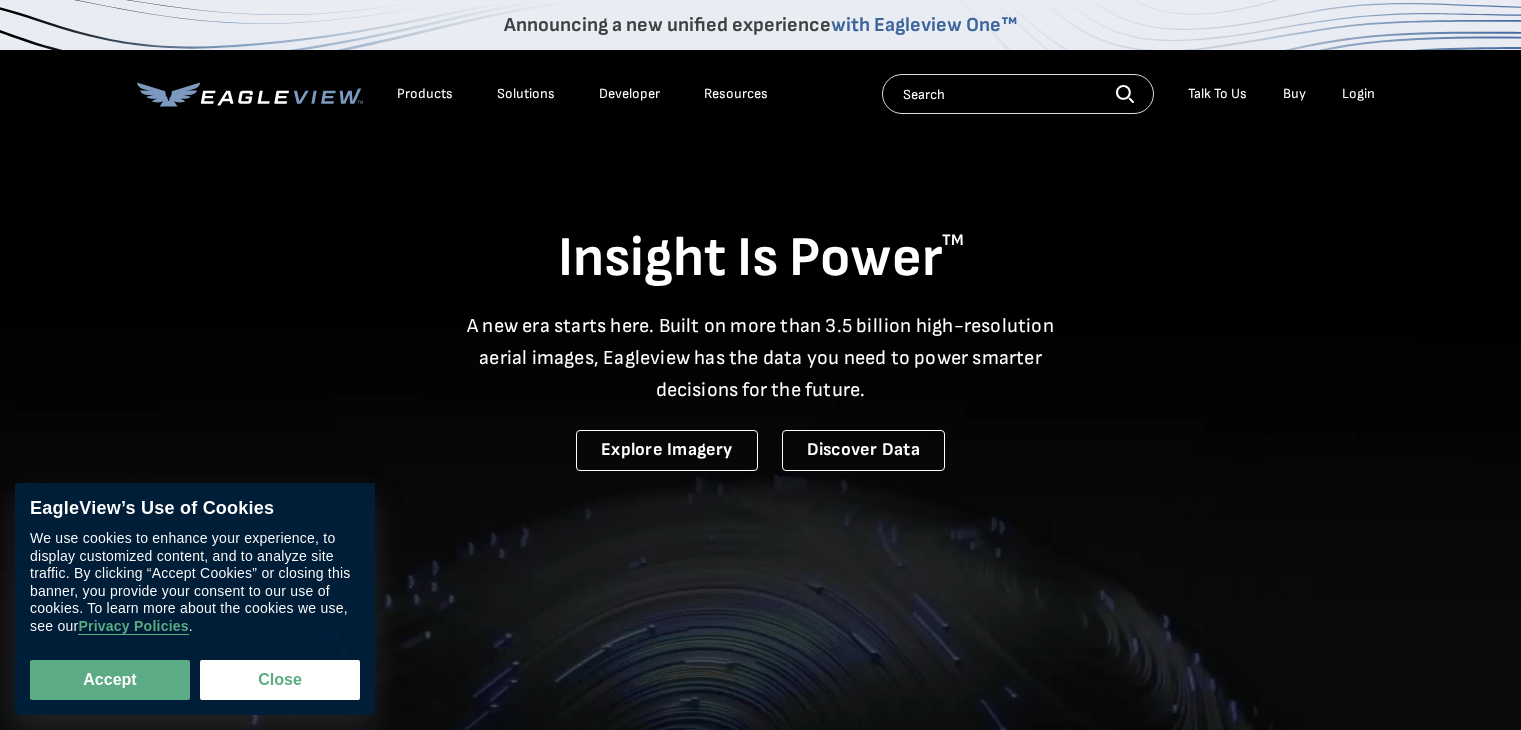 scroll, scrollTop: 0, scrollLeft: 0, axis: both 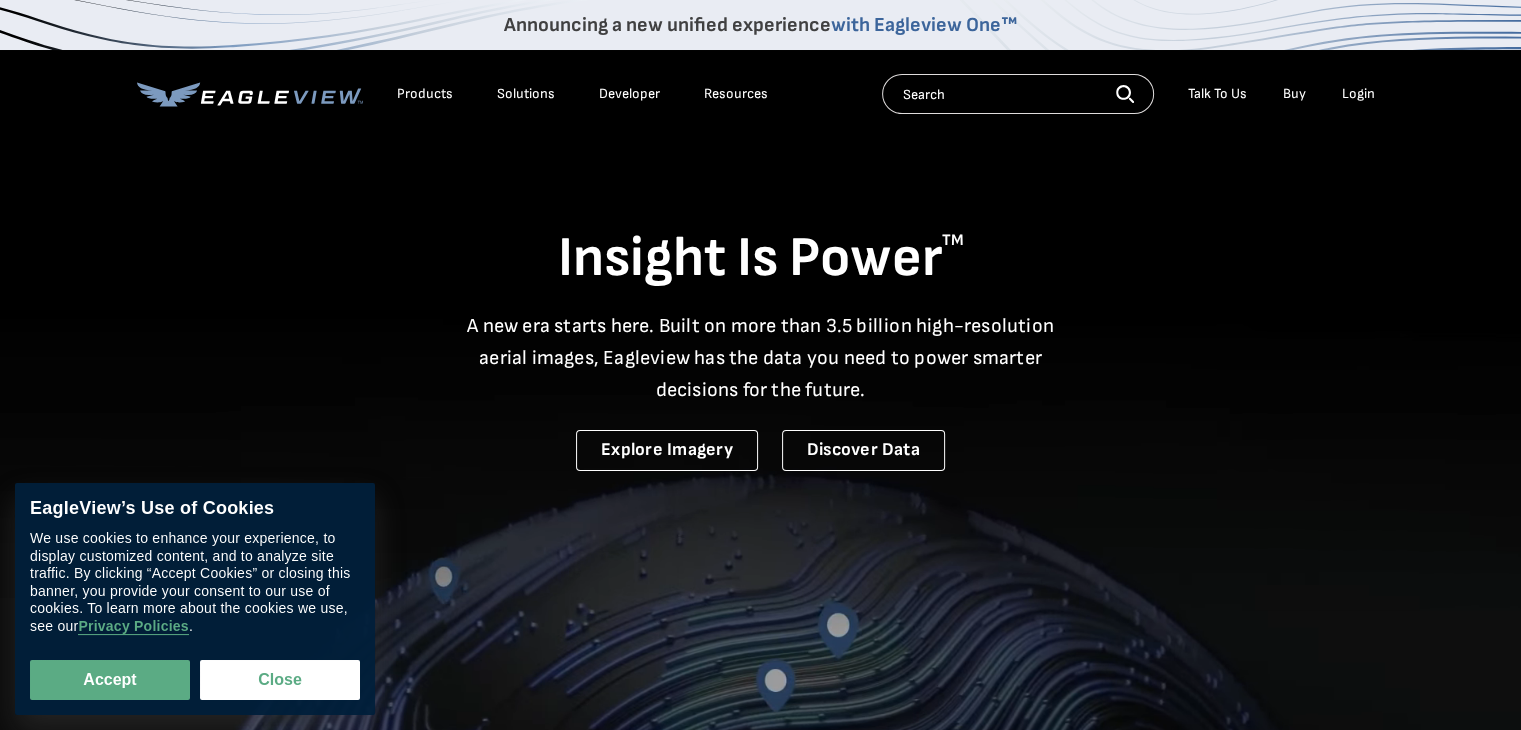 click at bounding box center (1018, 94) 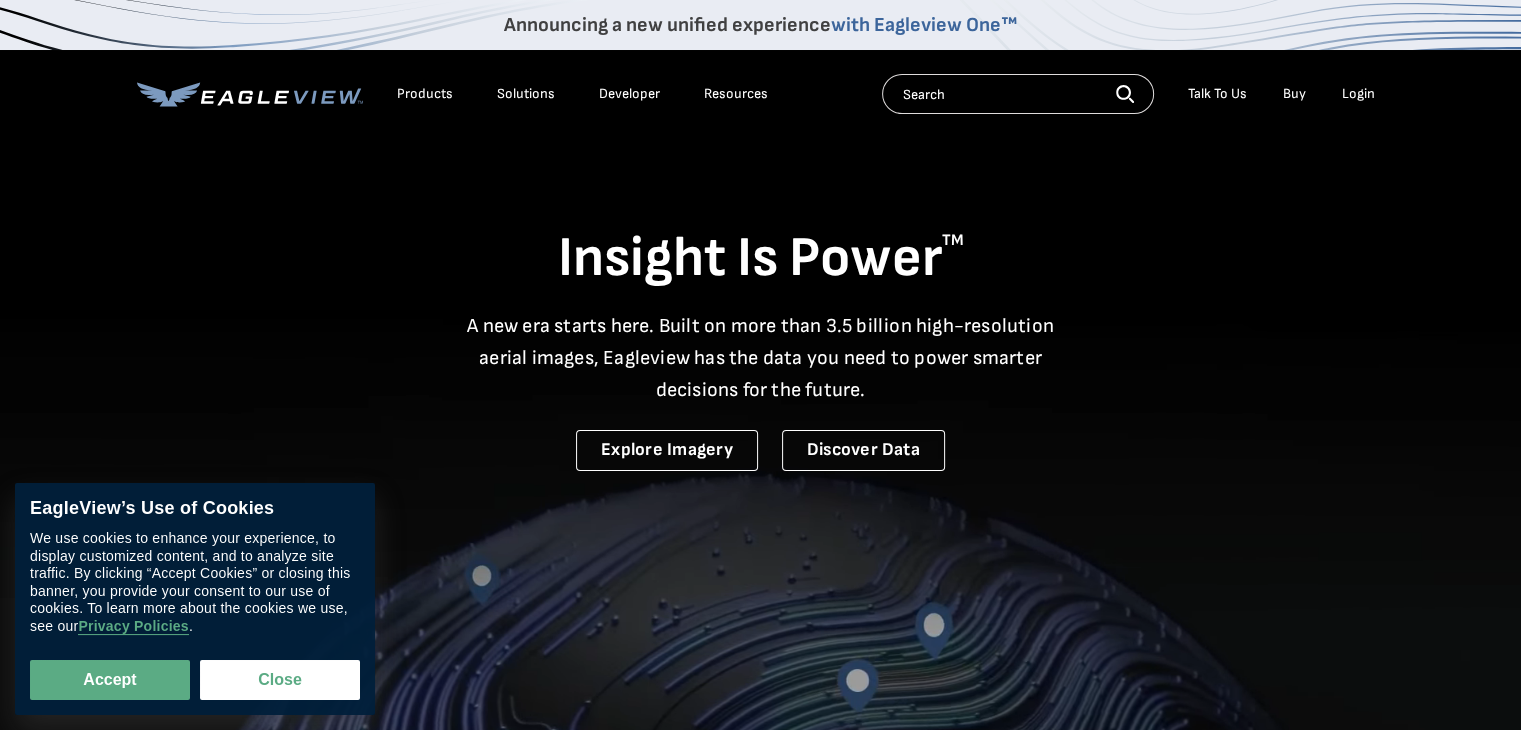 paste on "[NUMBER] [STREET] [CITY] [STATE] [POSTAL_CODE]" 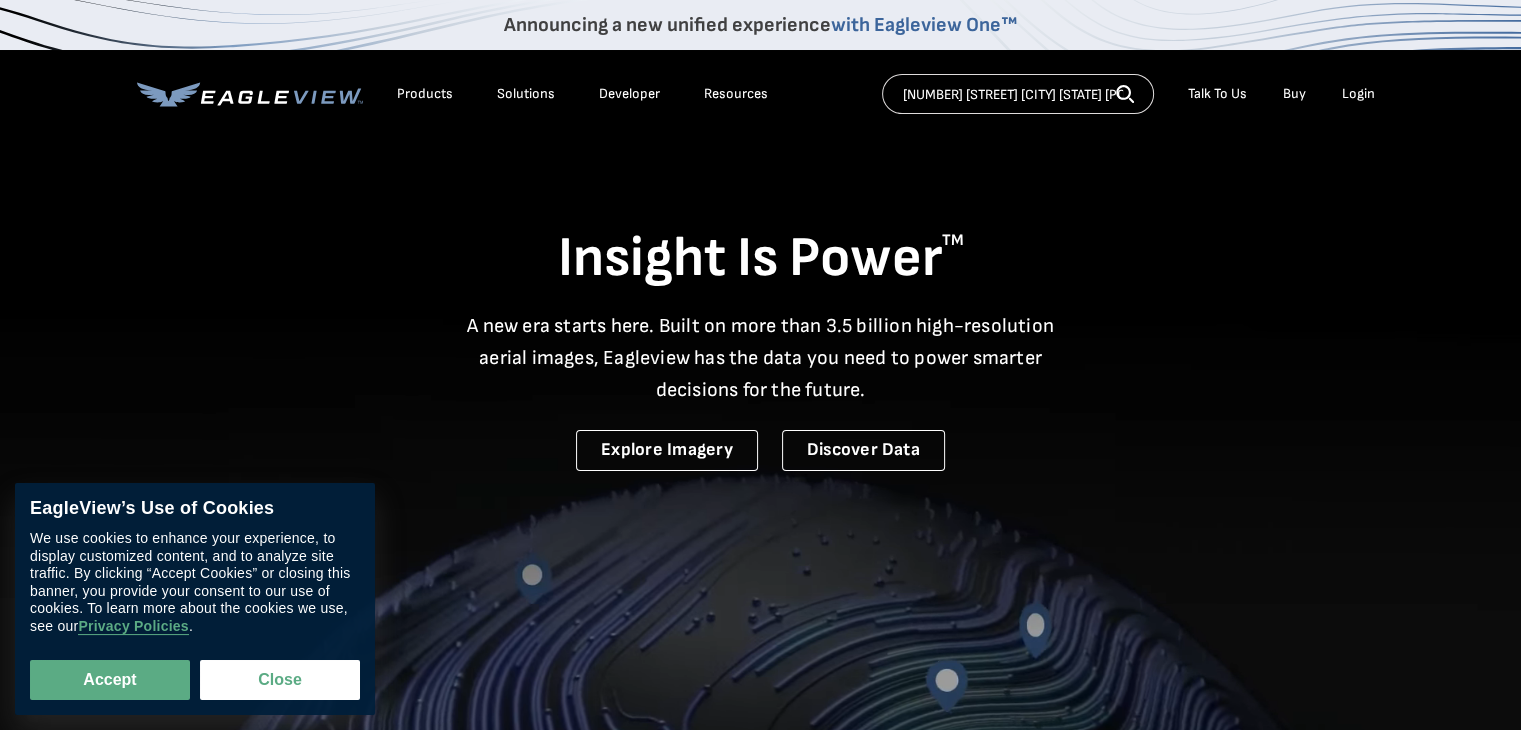 scroll, scrollTop: 0, scrollLeft: 22, axis: horizontal 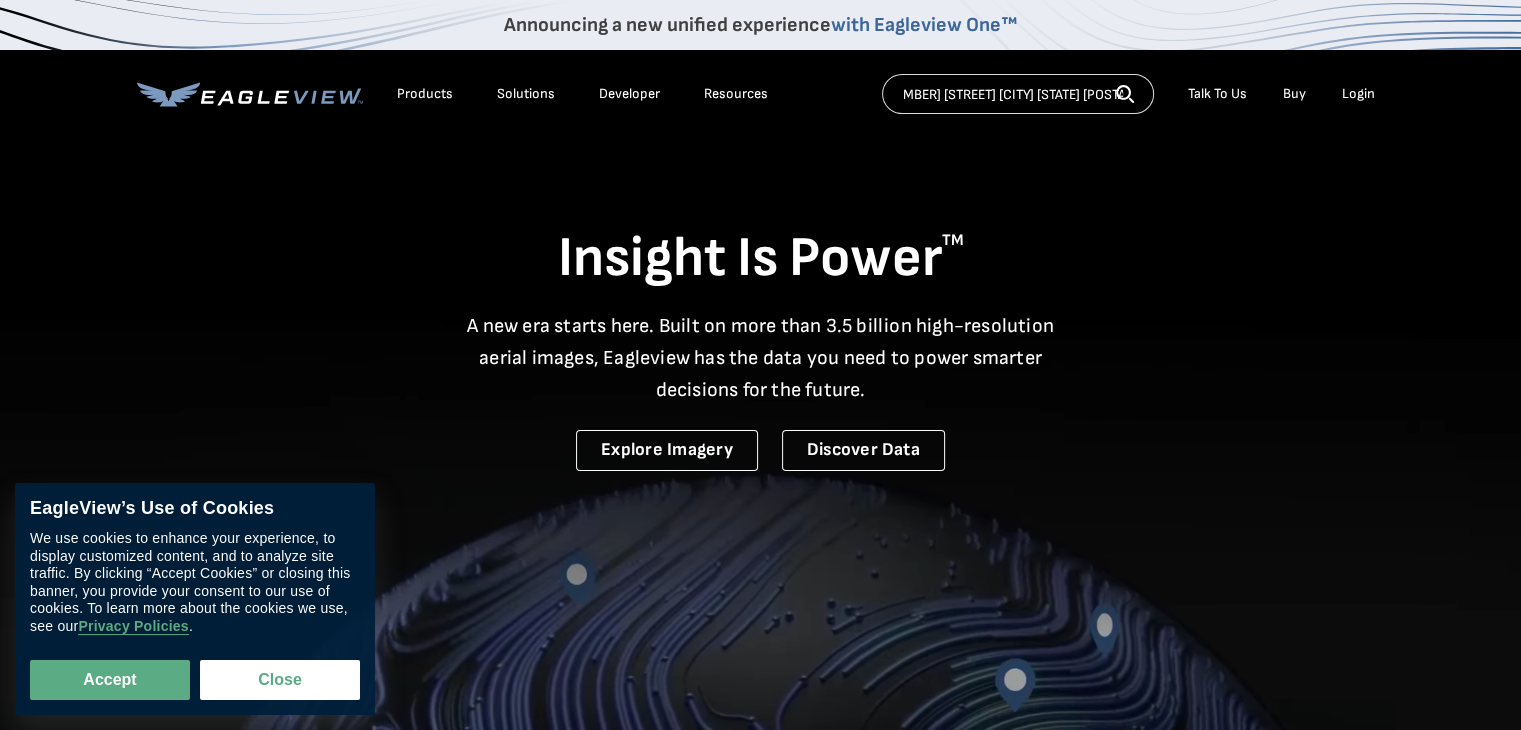 type on "[NUMBER] [STREET] [CITY] [STATE] [POSTAL_CODE]" 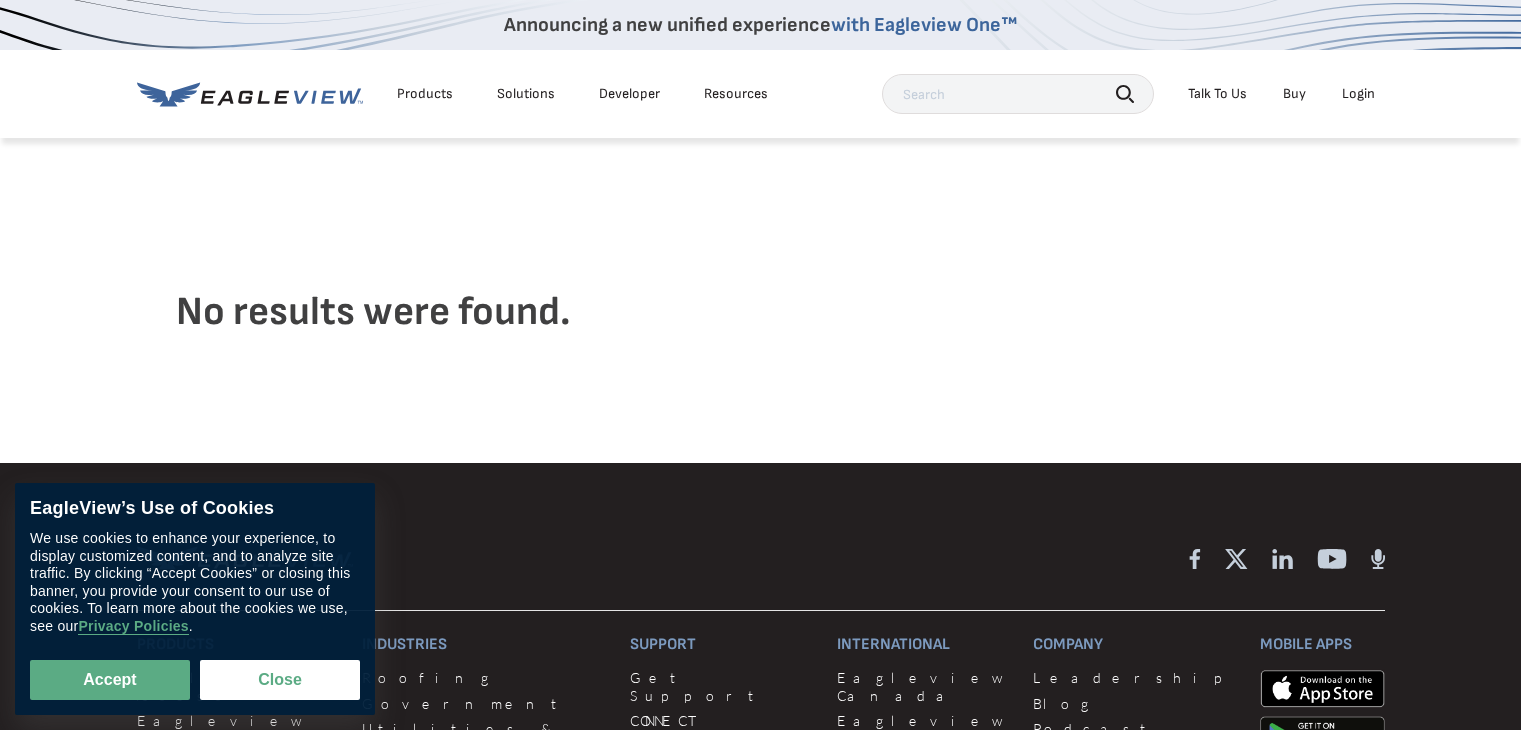 scroll, scrollTop: 0, scrollLeft: 0, axis: both 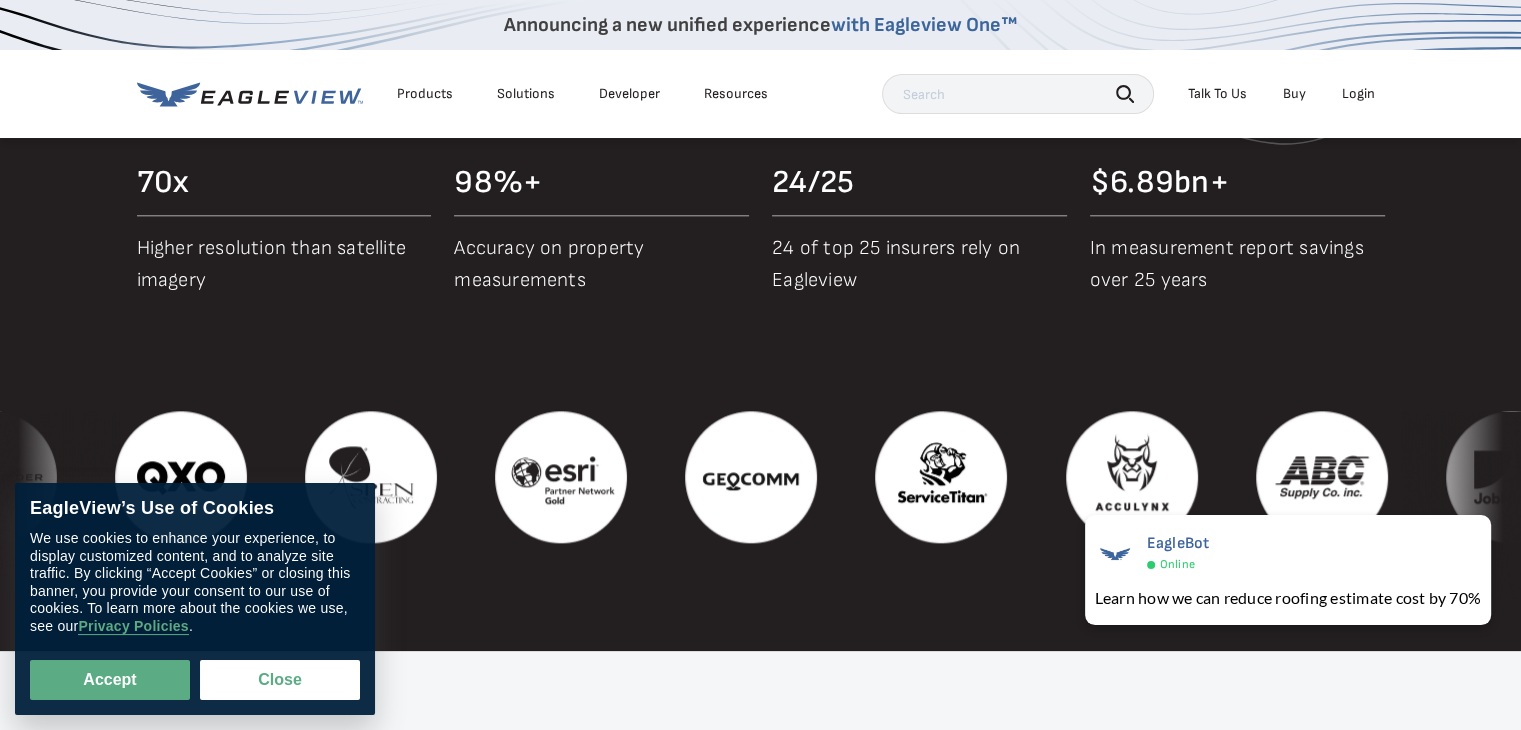 click on "Buy" at bounding box center (1294, 94) 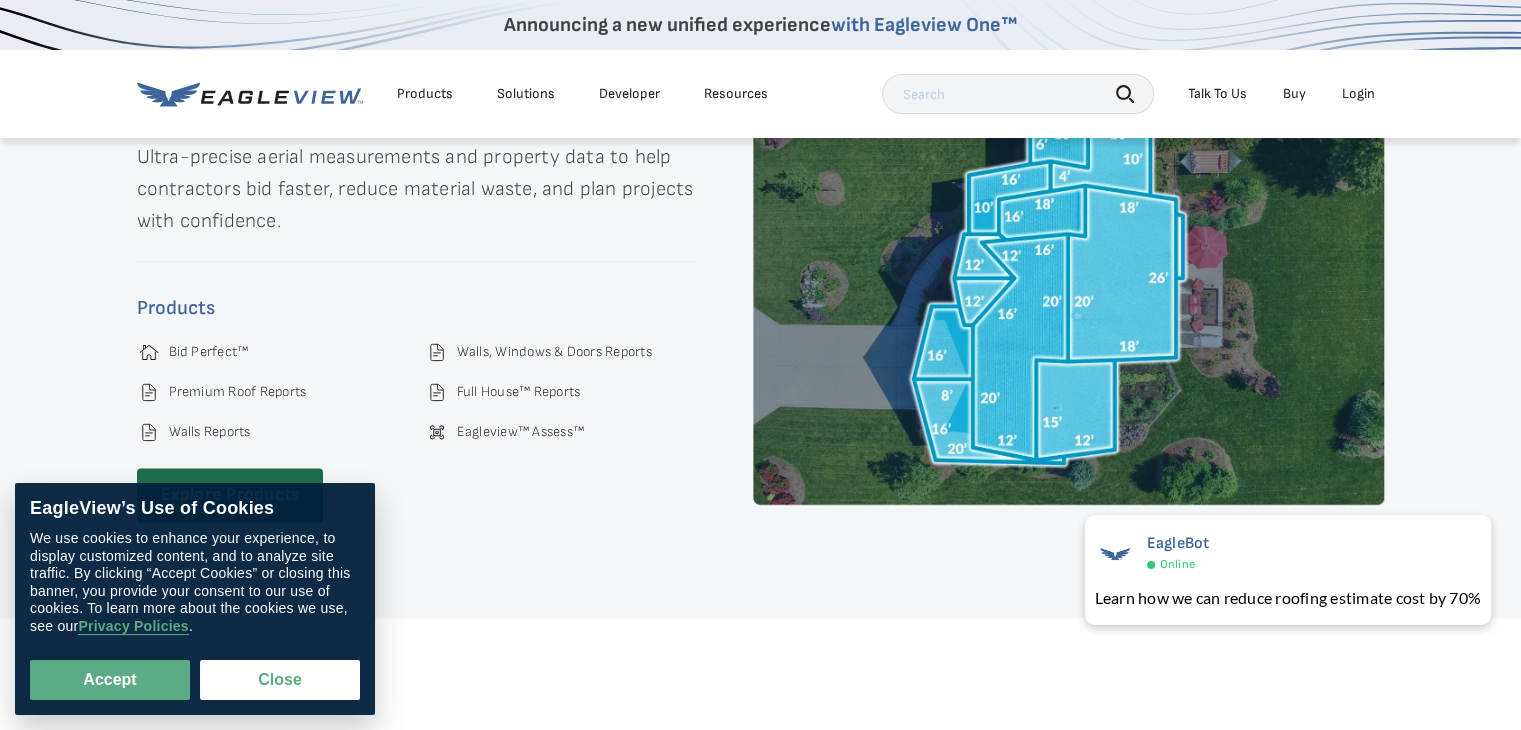 scroll, scrollTop: 2964, scrollLeft: 0, axis: vertical 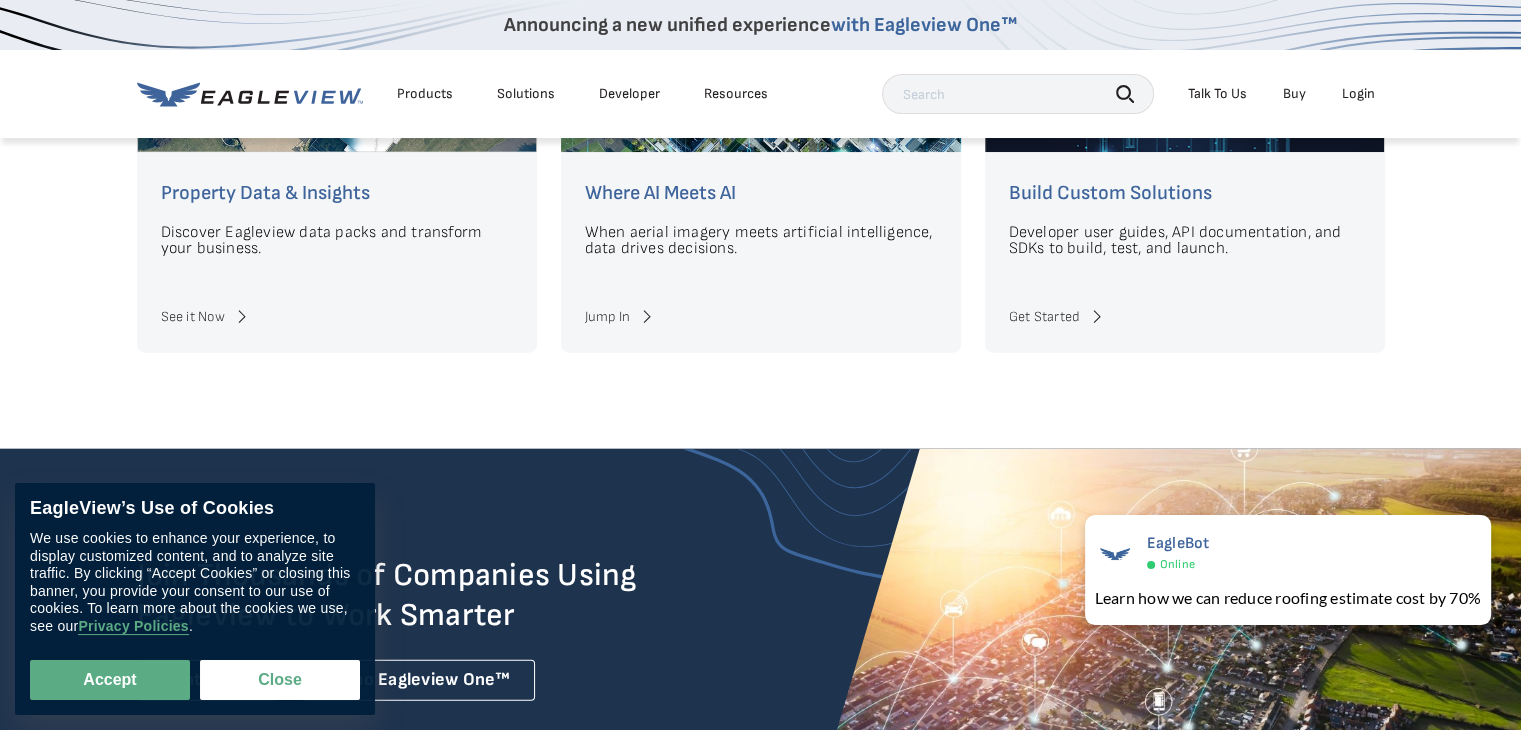 click on "Buy" at bounding box center [1294, 94] 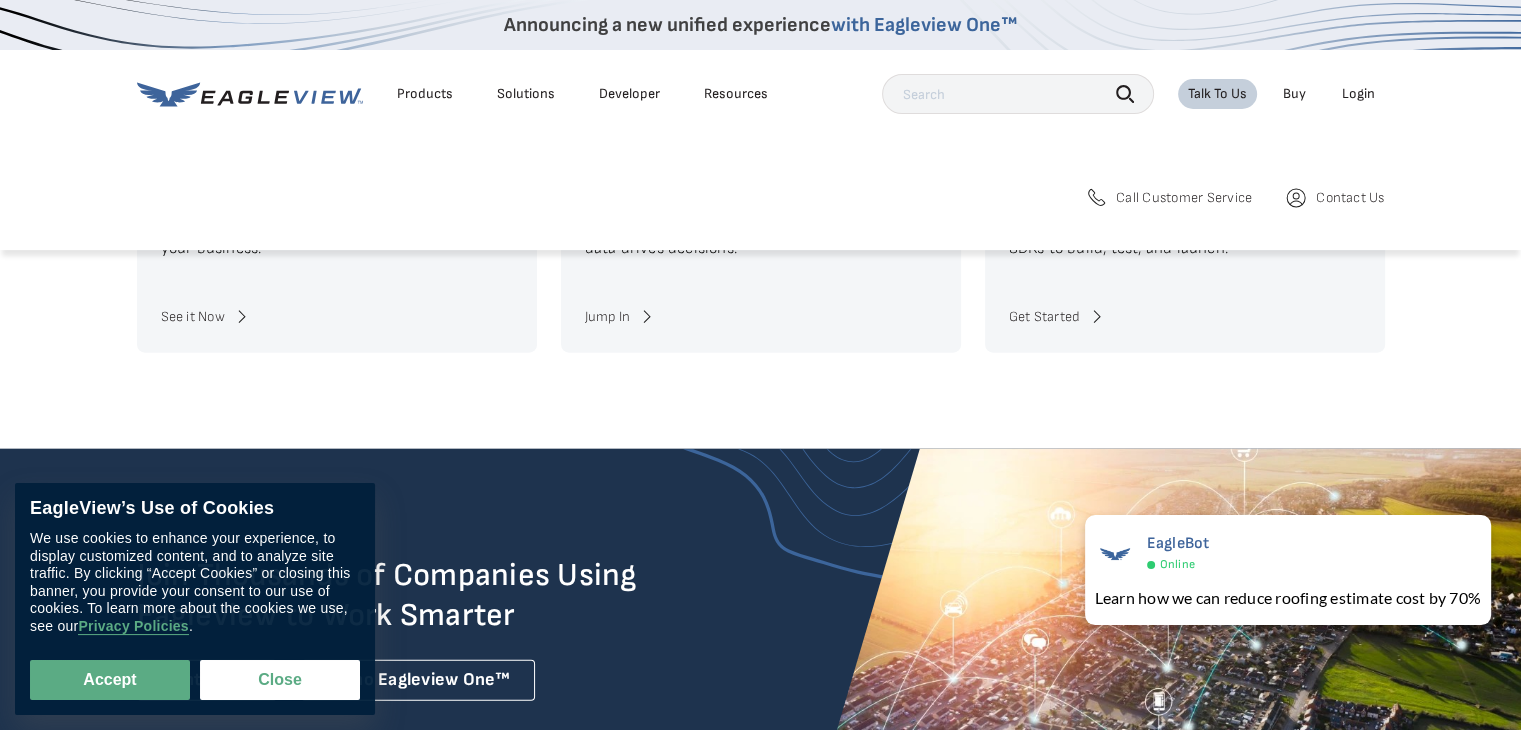 click on "Products" at bounding box center (425, 94) 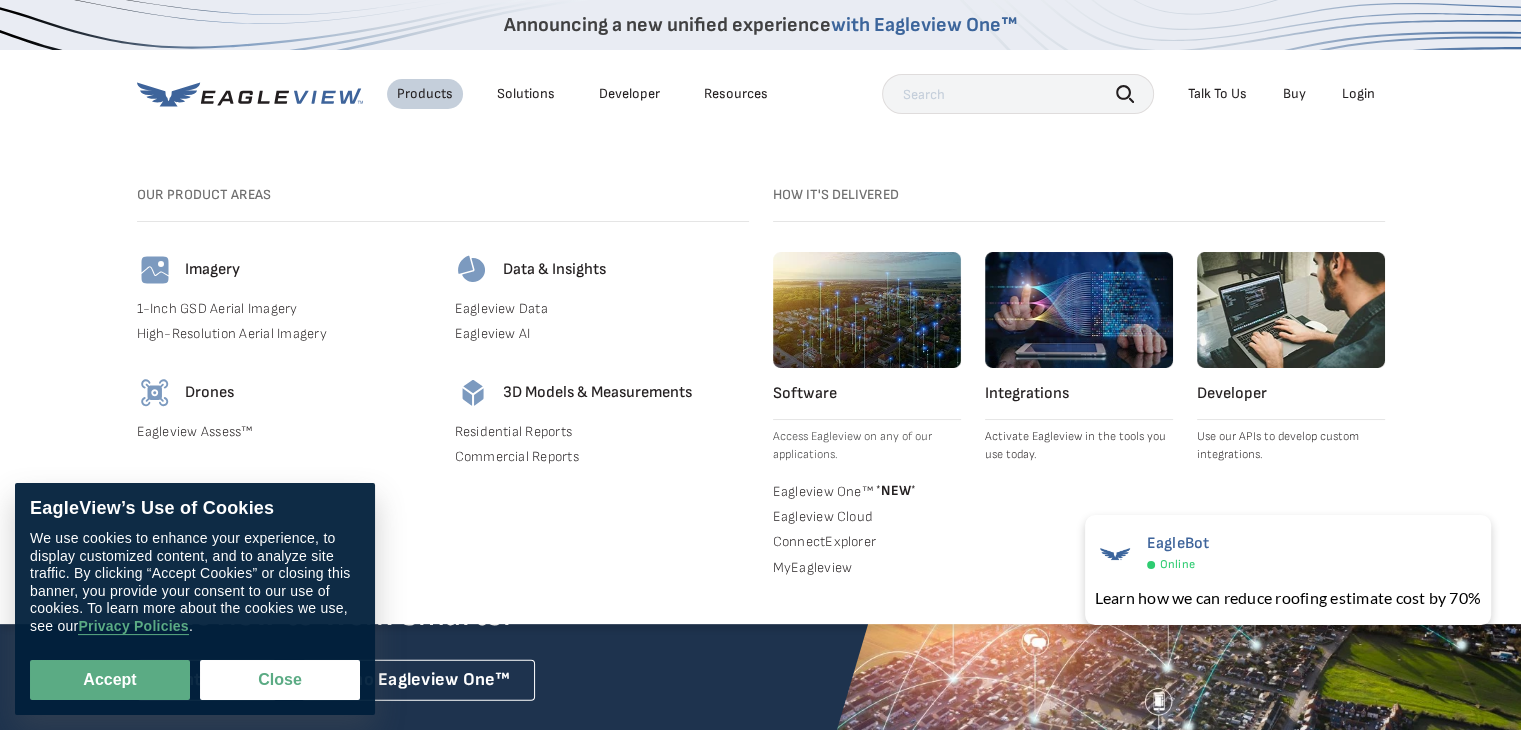 click on "Imagery" at bounding box center (284, 270) 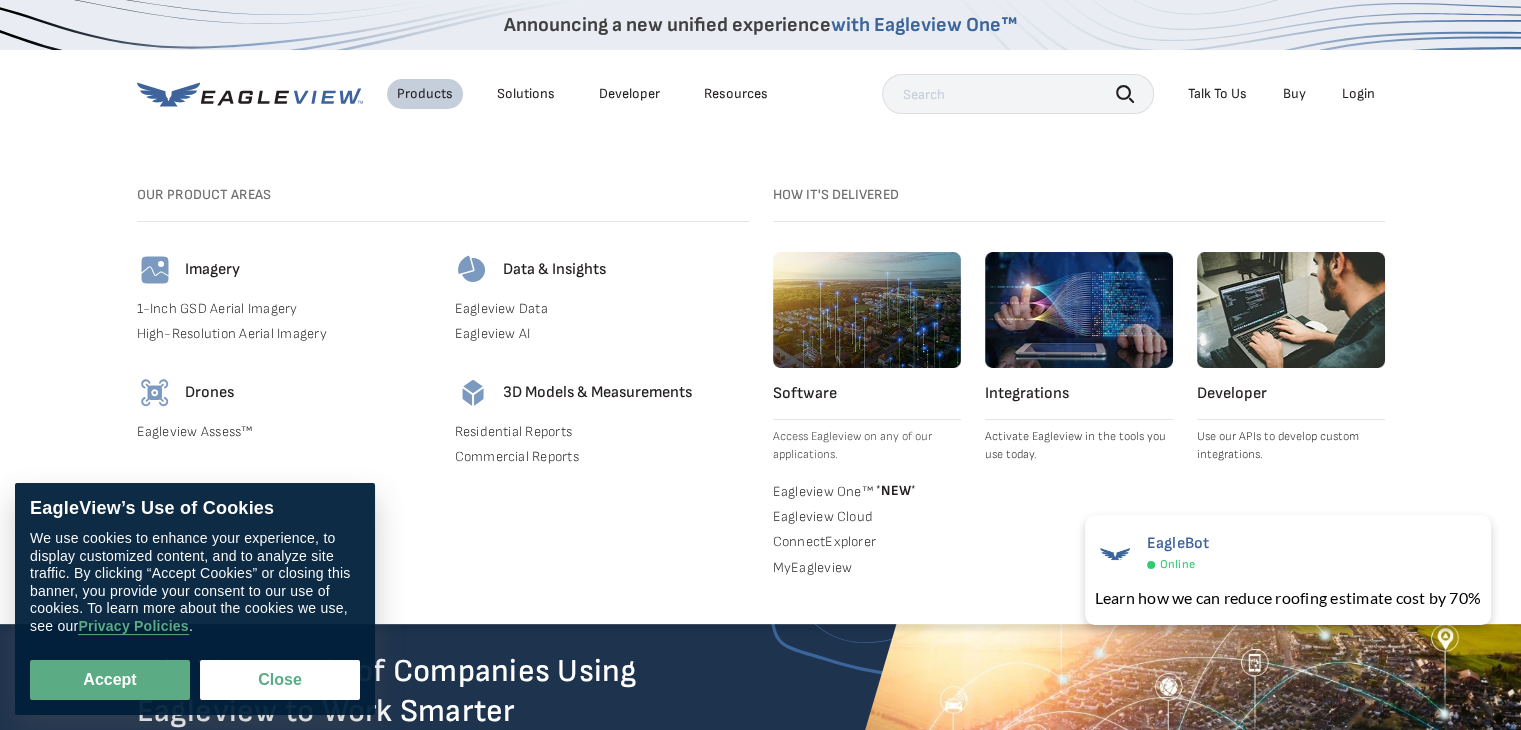 scroll, scrollTop: 4476, scrollLeft: 0, axis: vertical 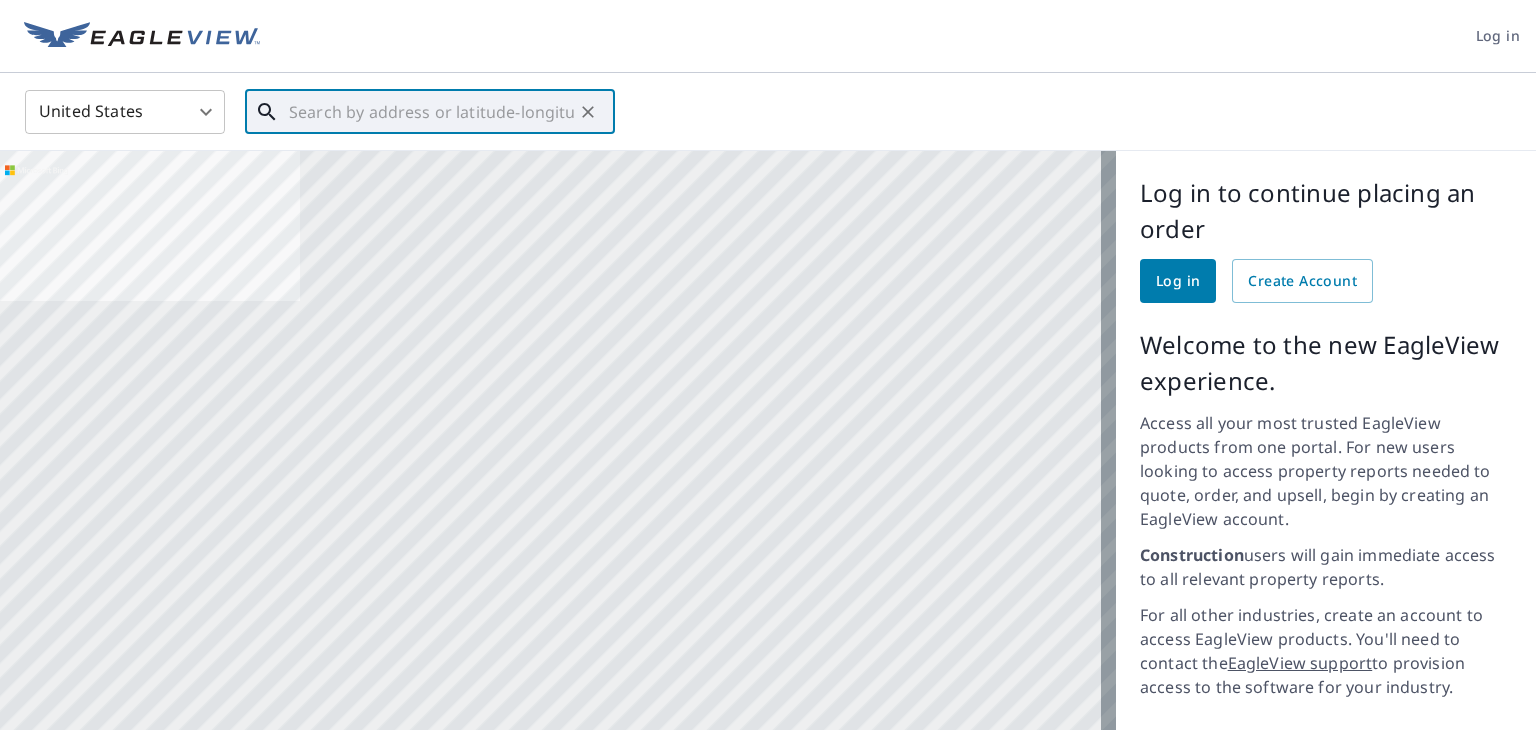 click at bounding box center (431, 112) 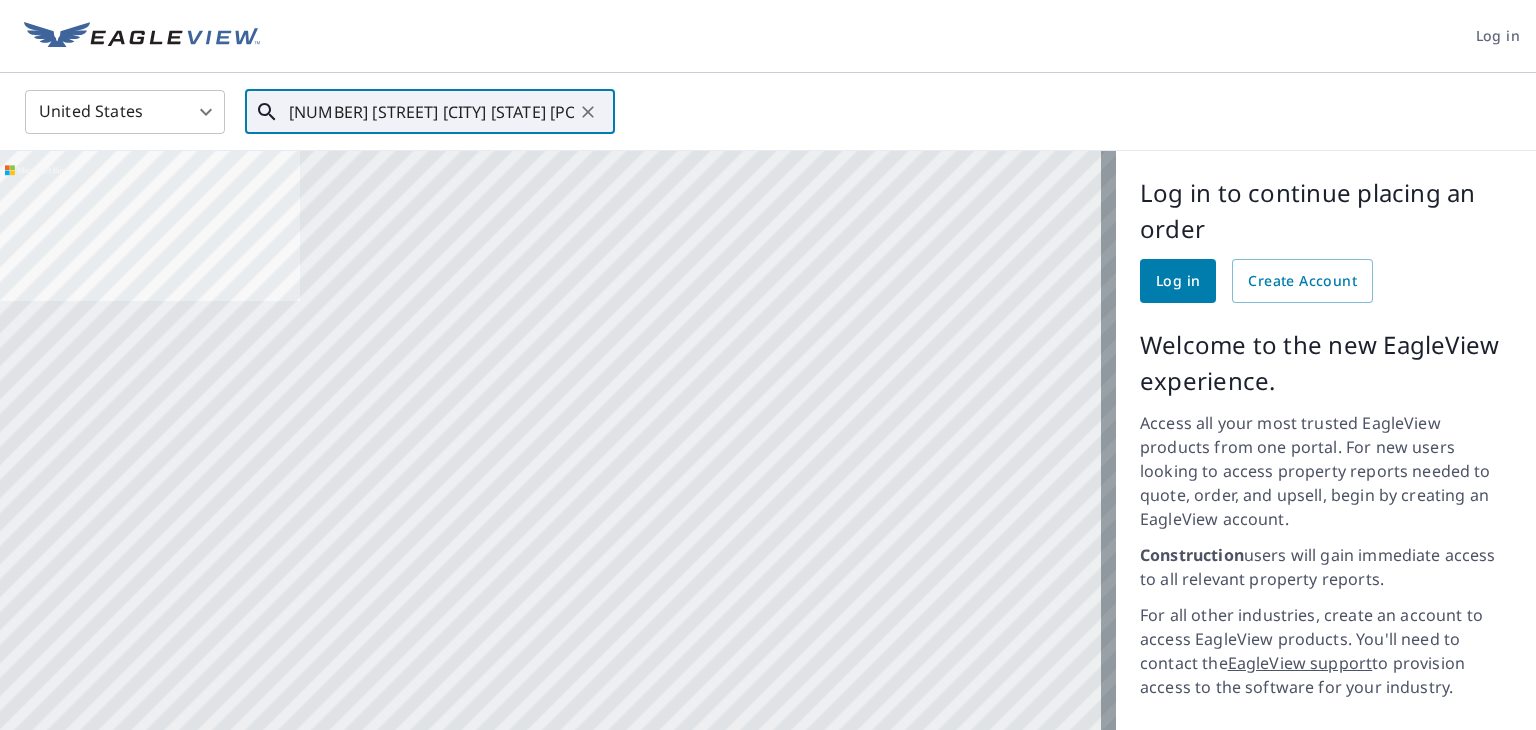 scroll, scrollTop: 0, scrollLeft: 25, axis: horizontal 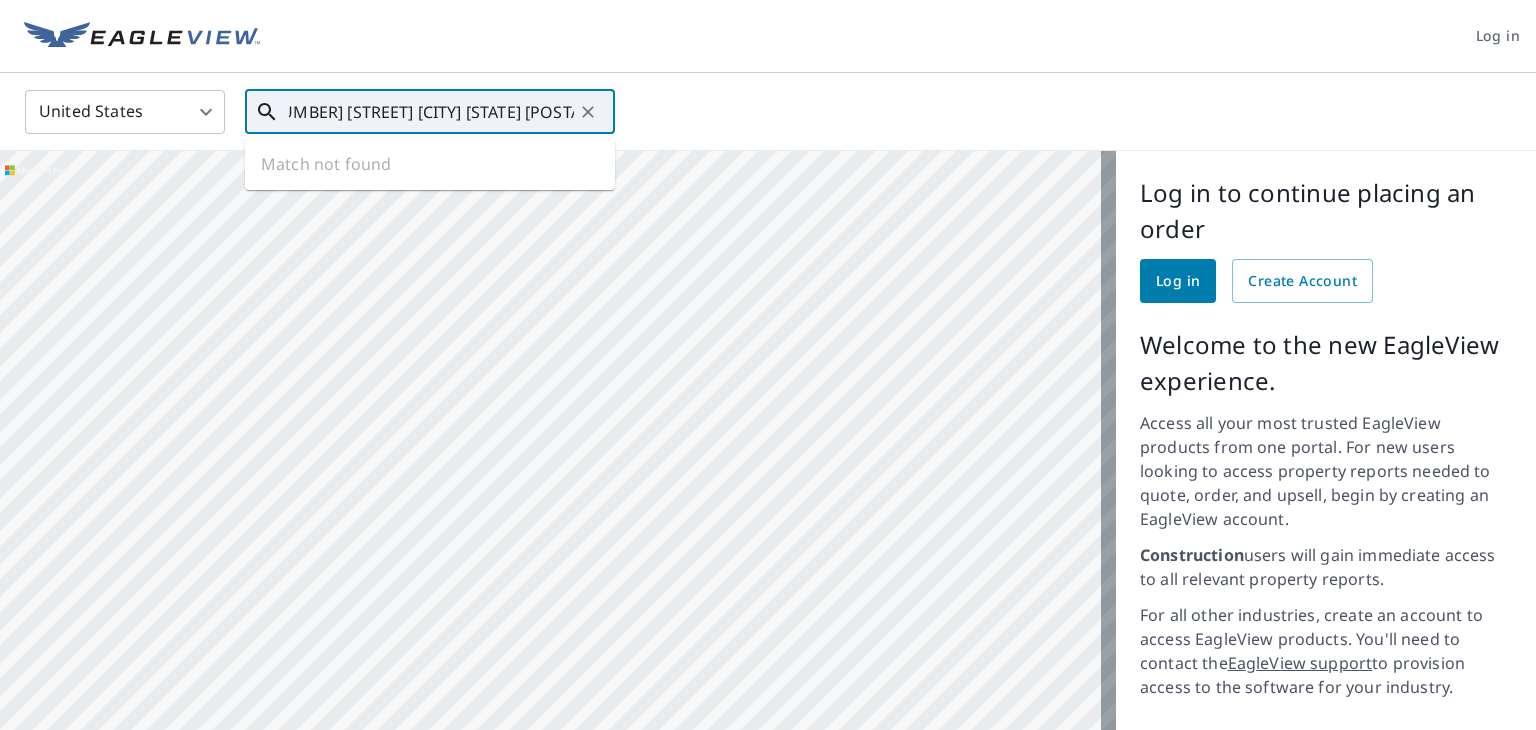 type on "[NUMBER] [STREET] [CITY] [STATE] [POSTAL_CODE]" 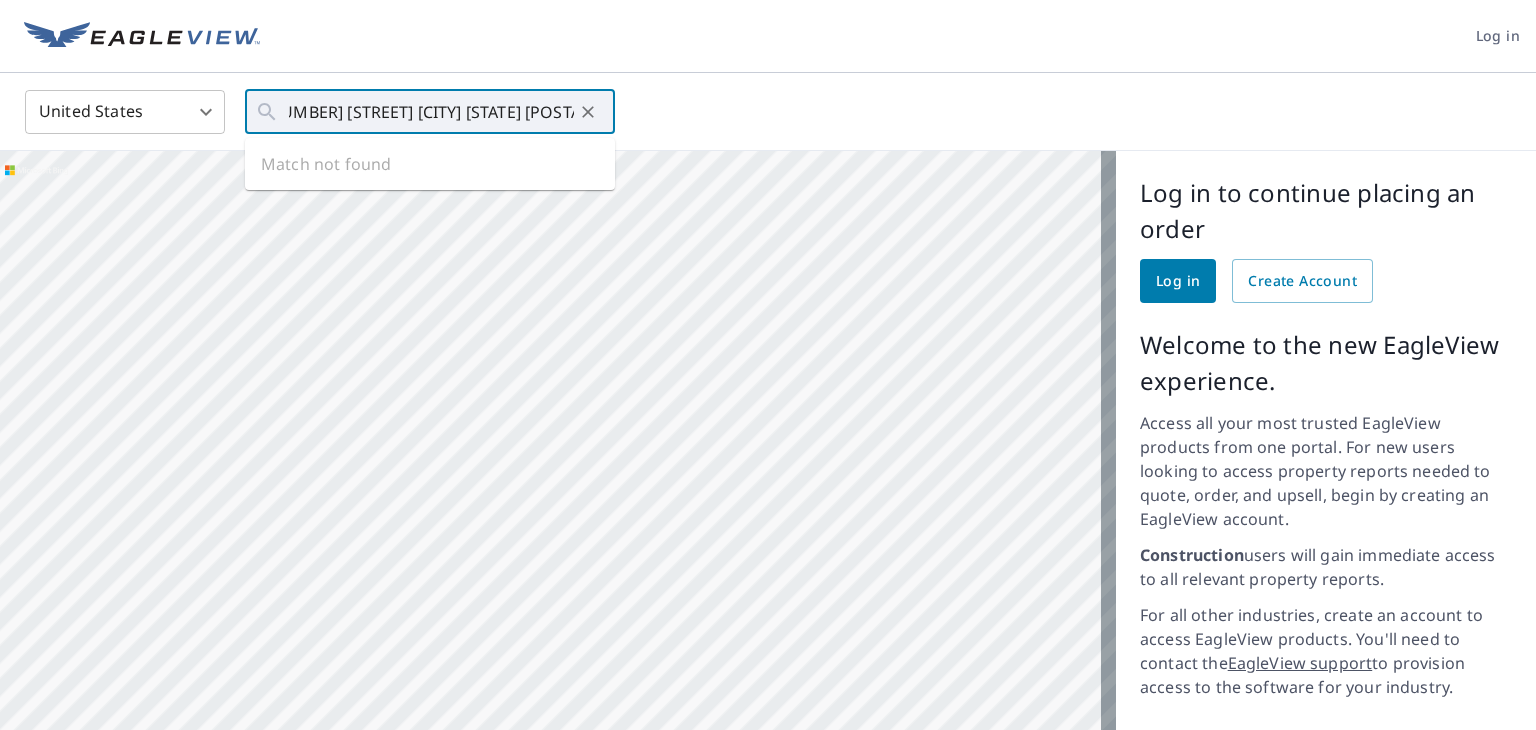 scroll, scrollTop: 0, scrollLeft: 0, axis: both 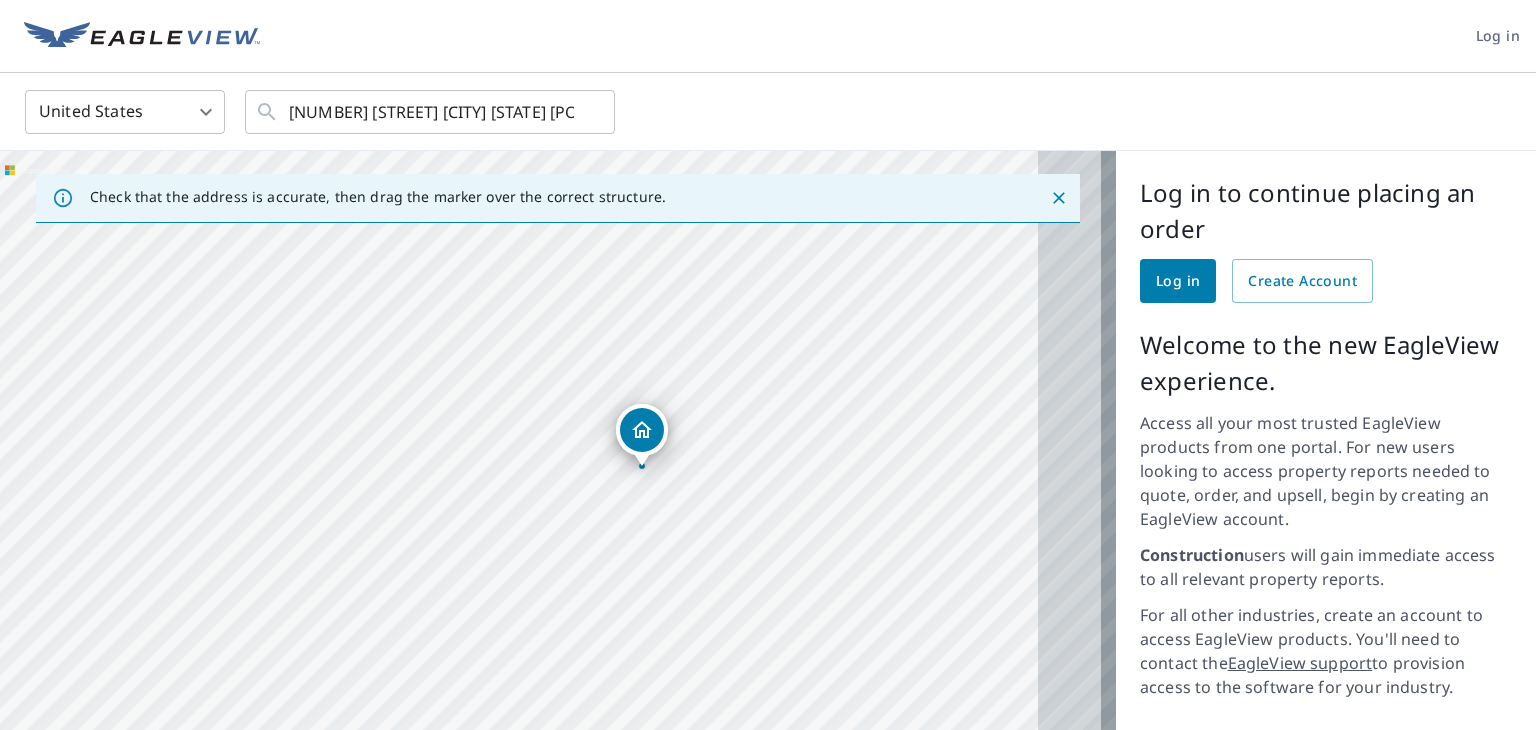 drag, startPoint x: 863, startPoint y: 611, endPoint x: 674, endPoint y: 415, distance: 272.2811 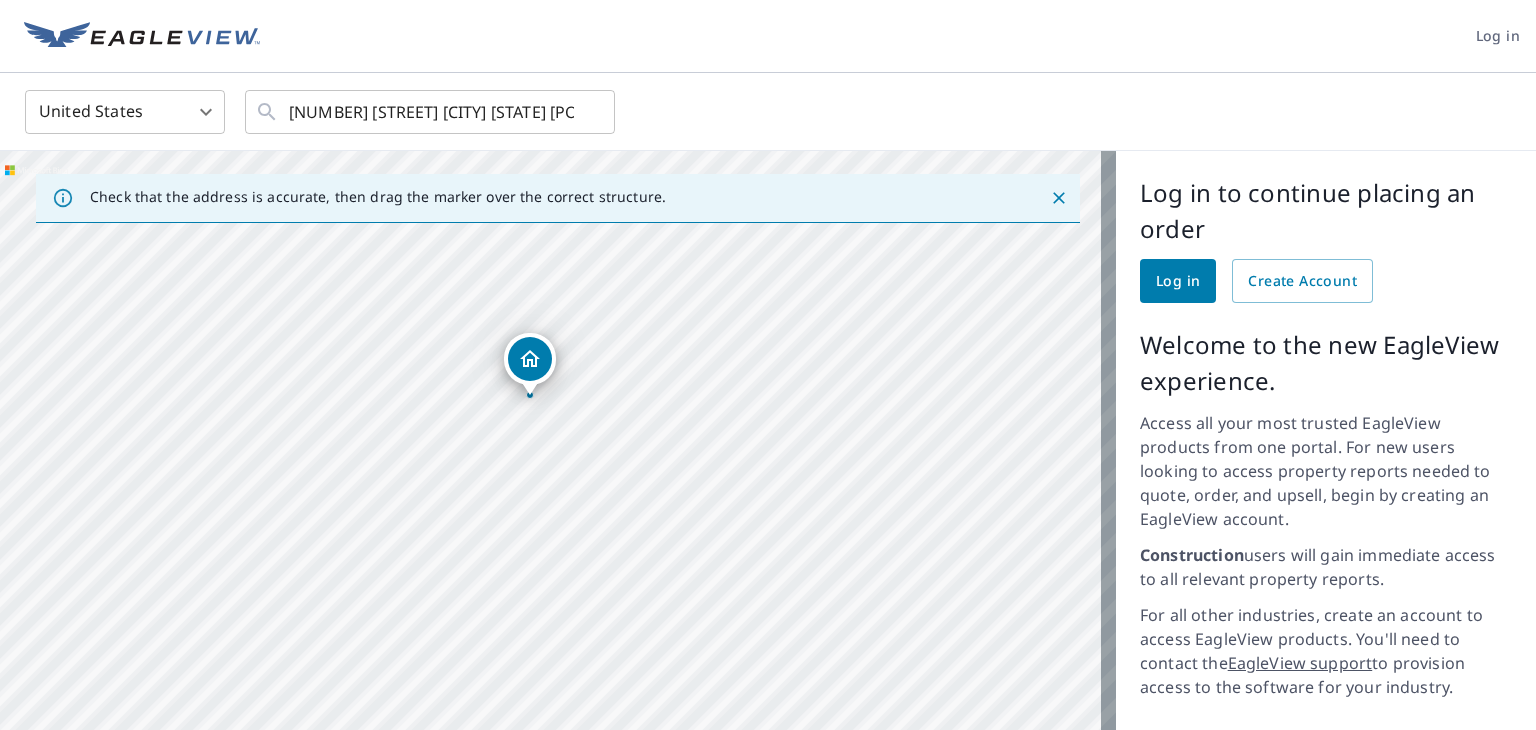 drag, startPoint x: 720, startPoint y: 560, endPoint x: 677, endPoint y: 445, distance: 122.77622 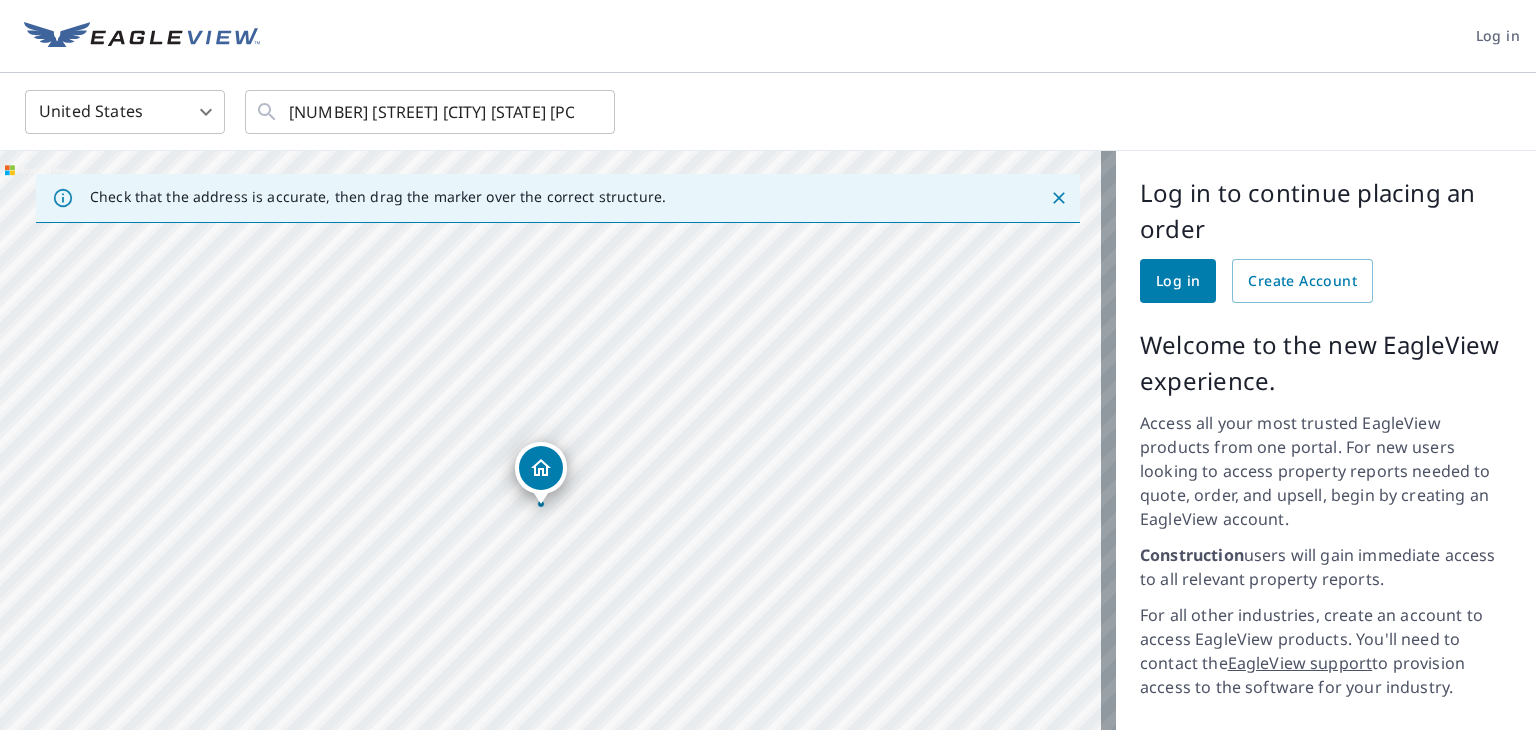 drag, startPoint x: 645, startPoint y: 406, endPoint x: 656, endPoint y: 519, distance: 113.534134 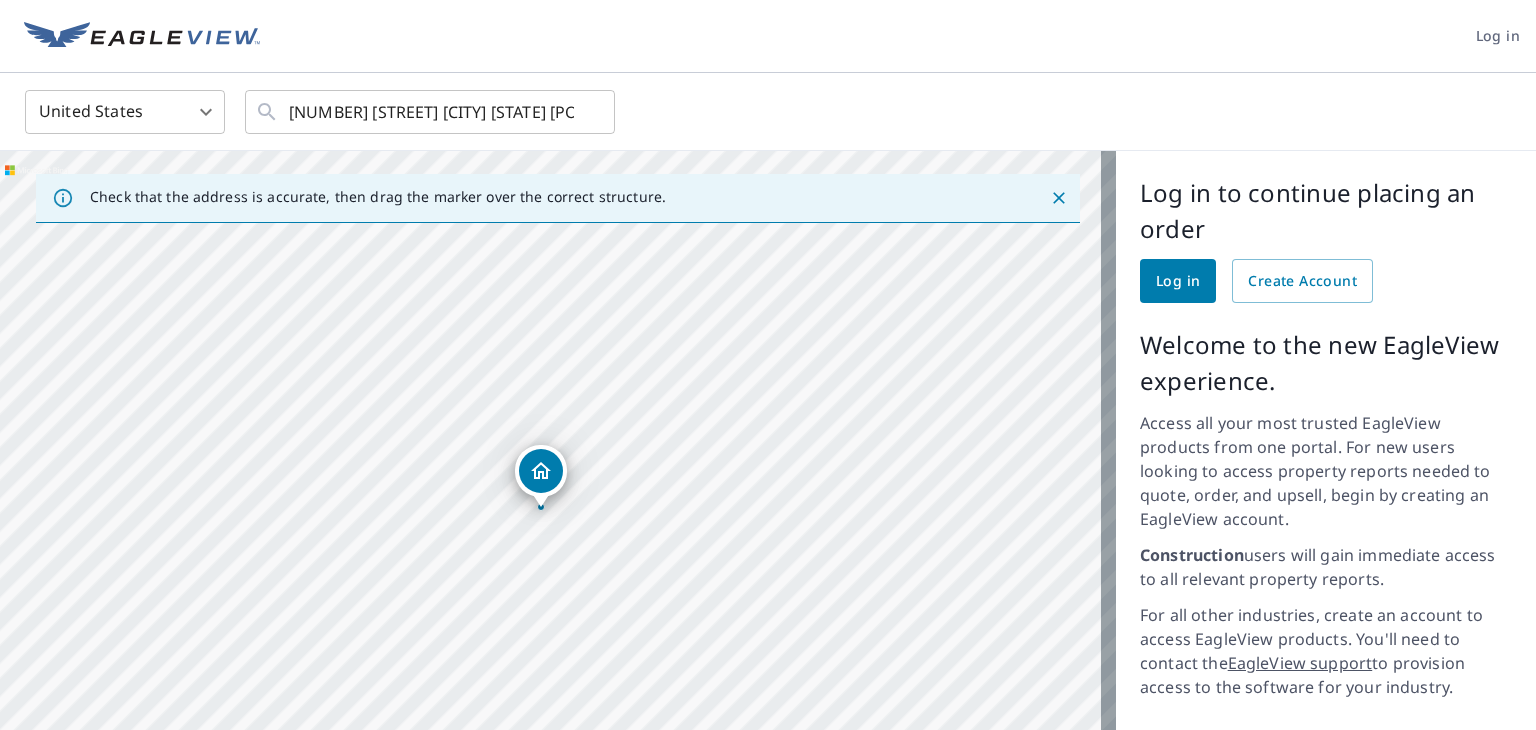 click 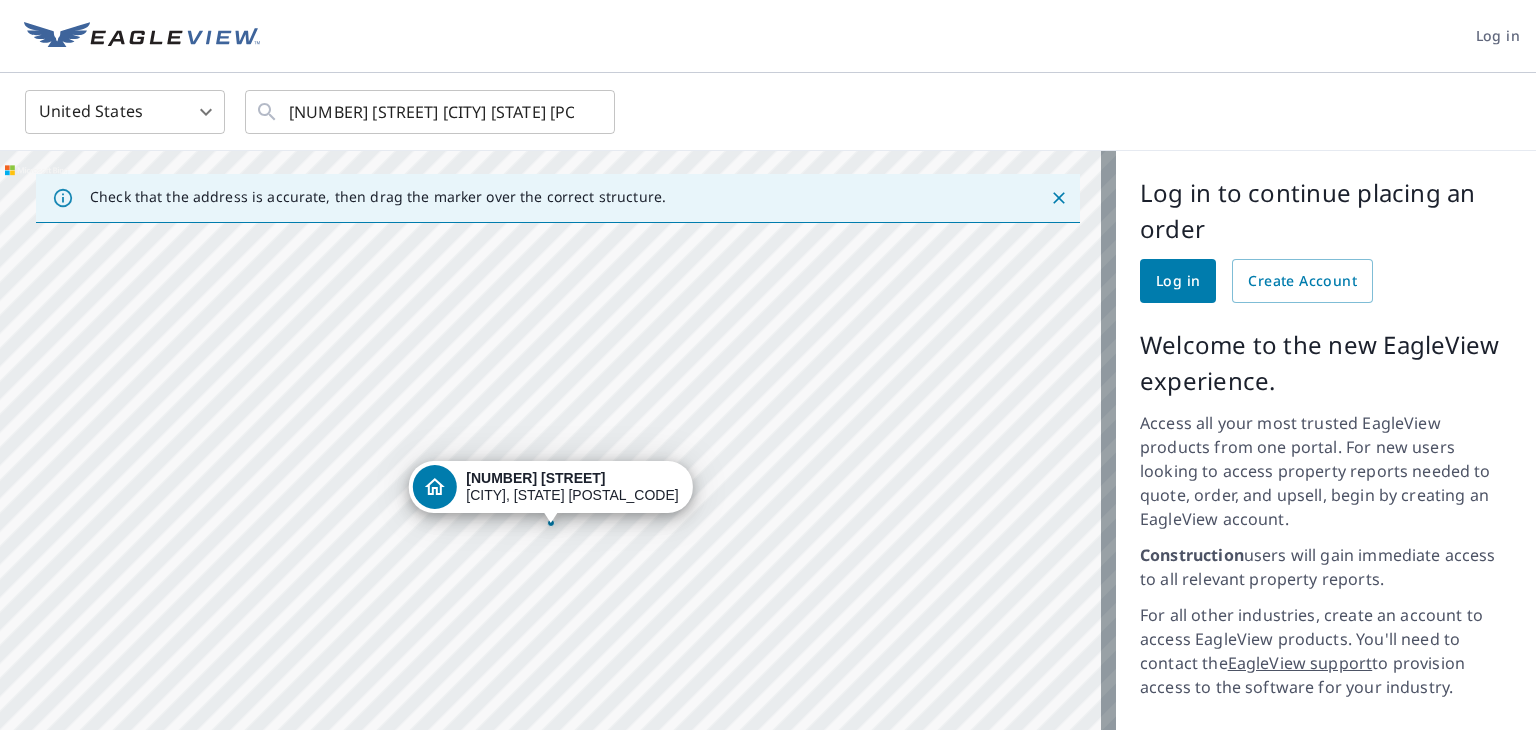 click on "607 Cindyrella Dr" at bounding box center (535, 478) 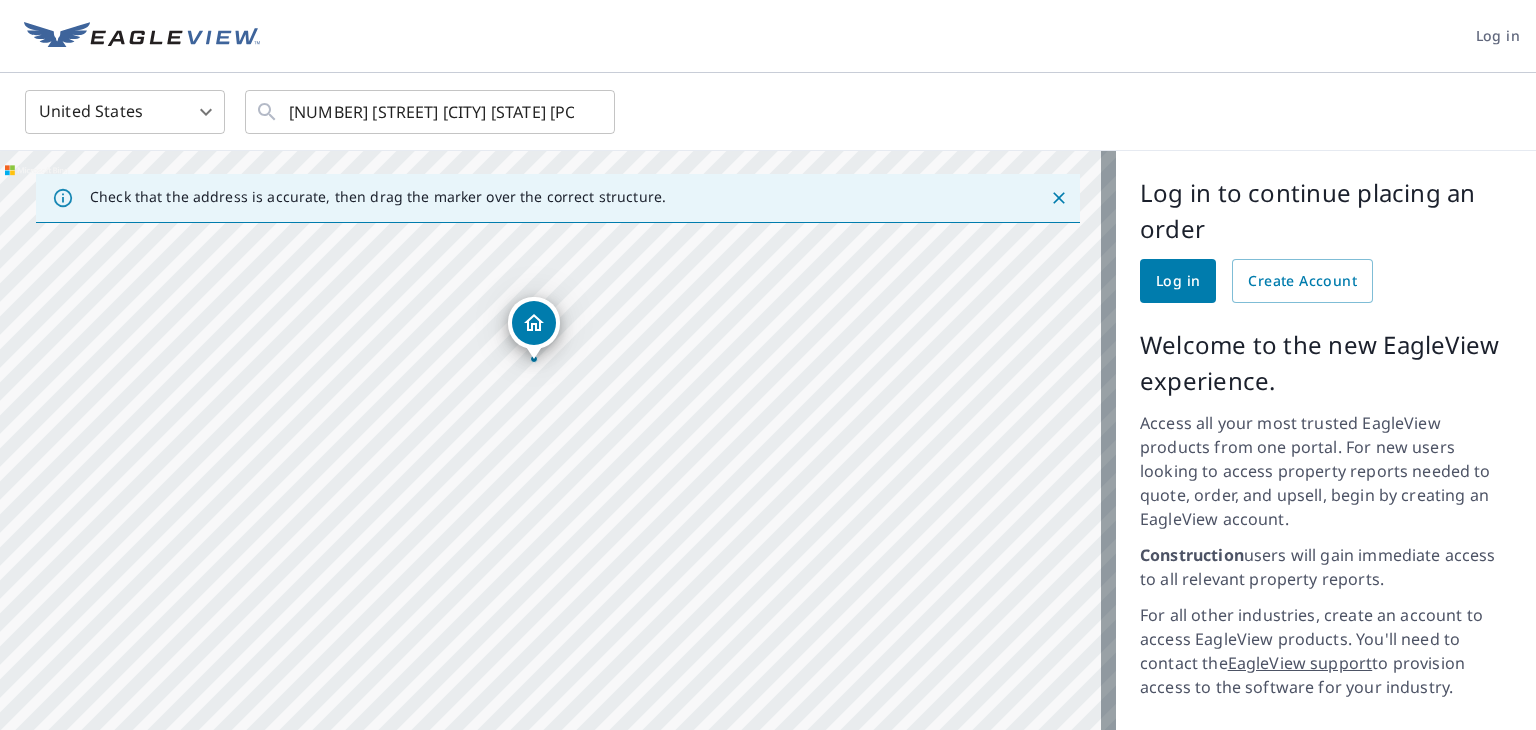 drag, startPoint x: 673, startPoint y: 503, endPoint x: 651, endPoint y: 347, distance: 157.54364 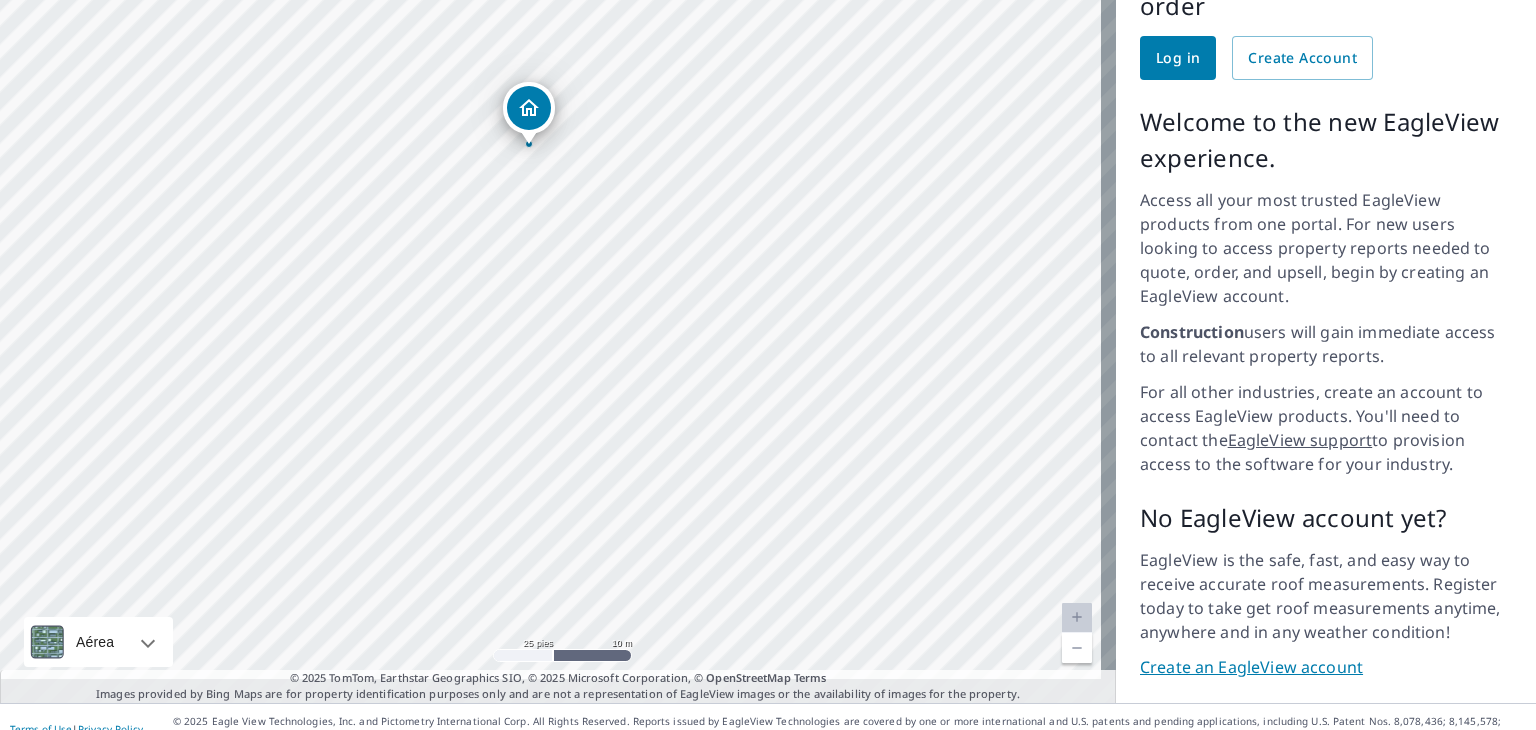 scroll, scrollTop: 0, scrollLeft: 0, axis: both 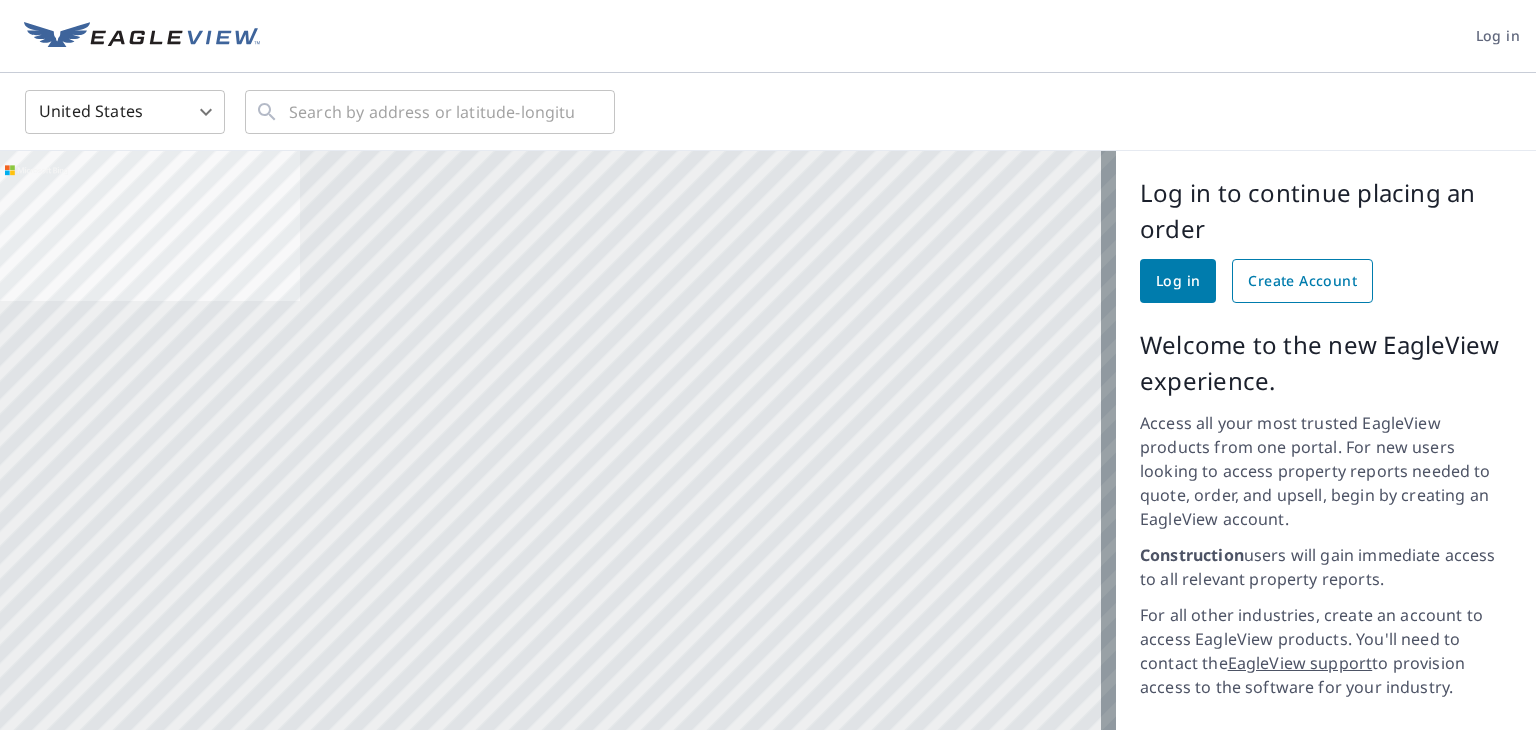 click on "Create Account" at bounding box center [1302, 281] 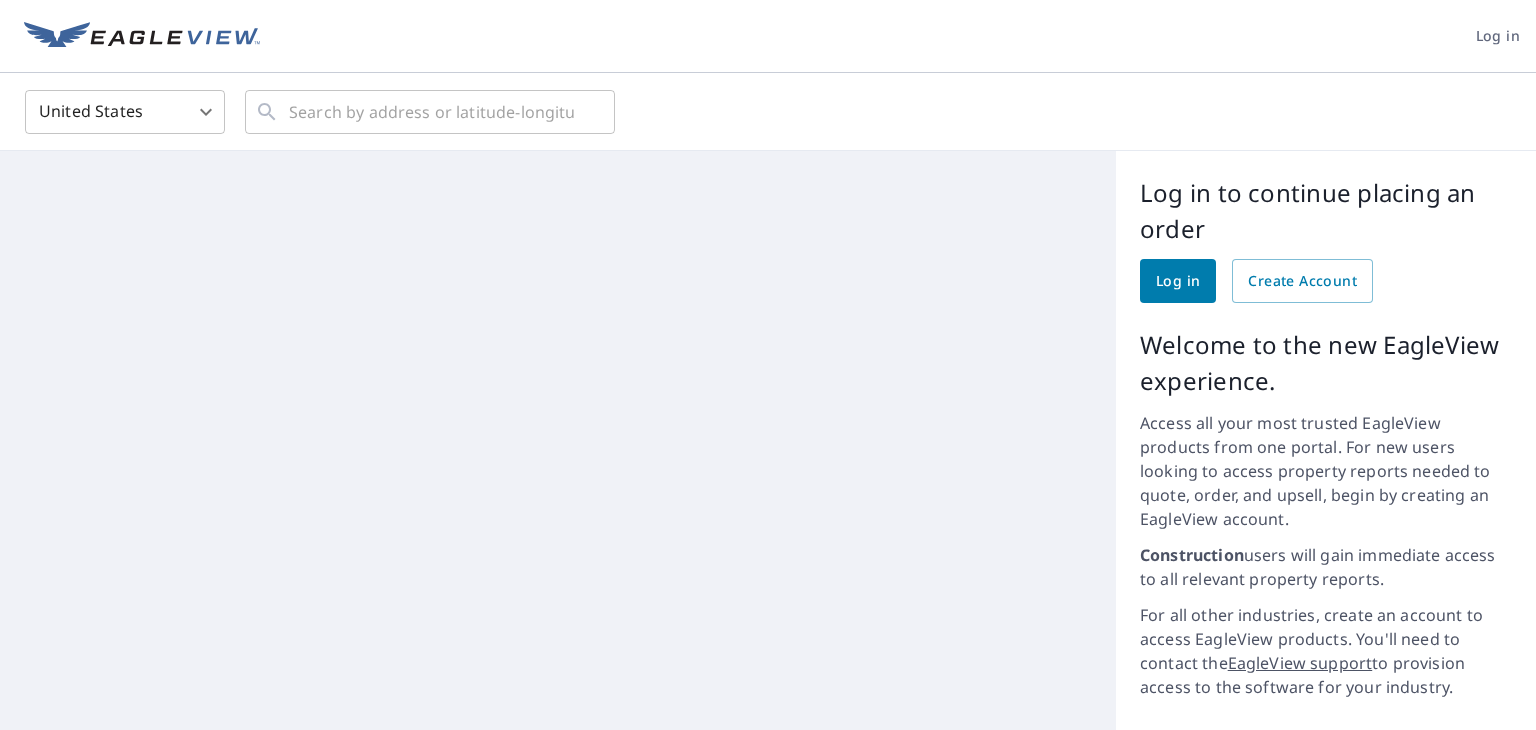 scroll, scrollTop: 0, scrollLeft: 0, axis: both 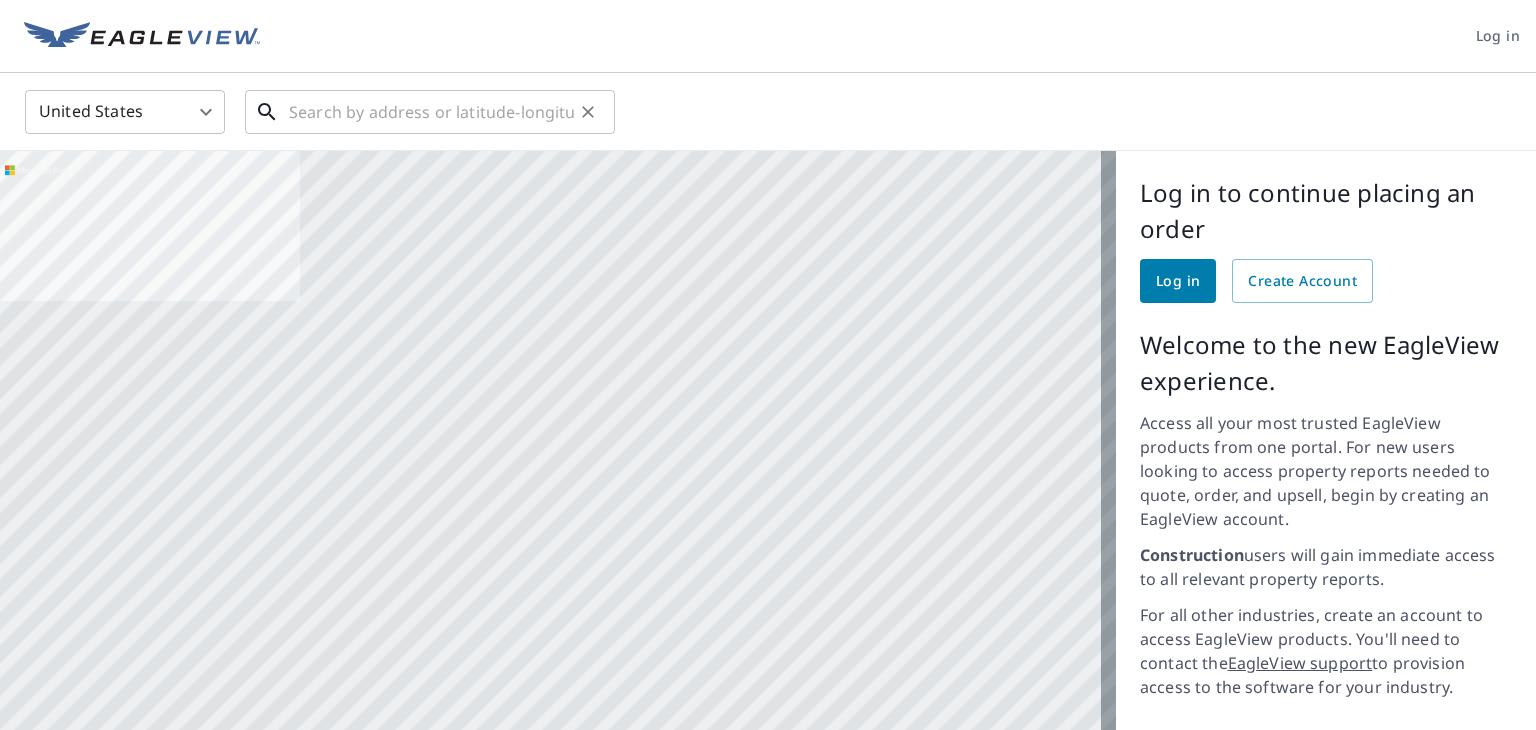 click at bounding box center (431, 112) 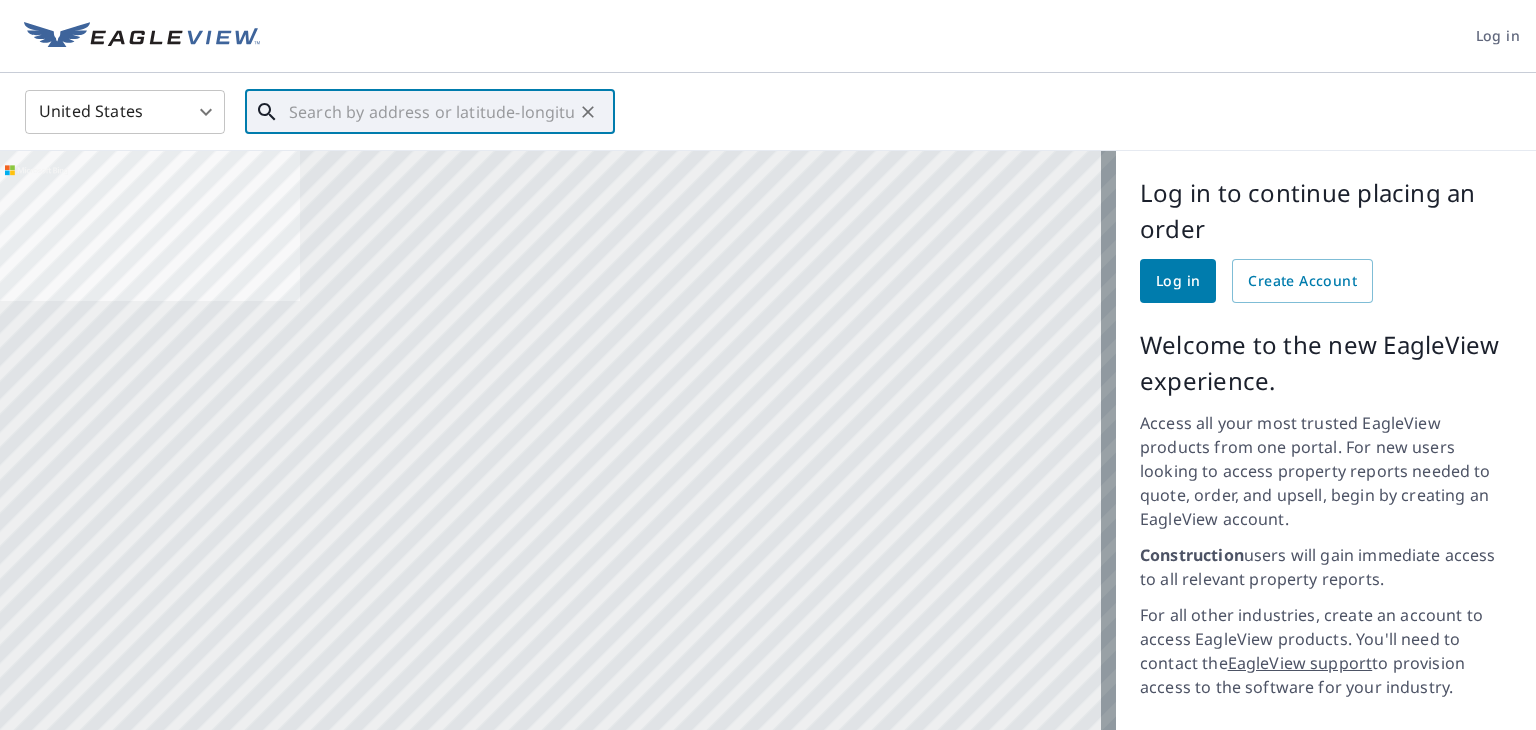 paste on "607 Cindyrella Dr Highlands Texas 77562" 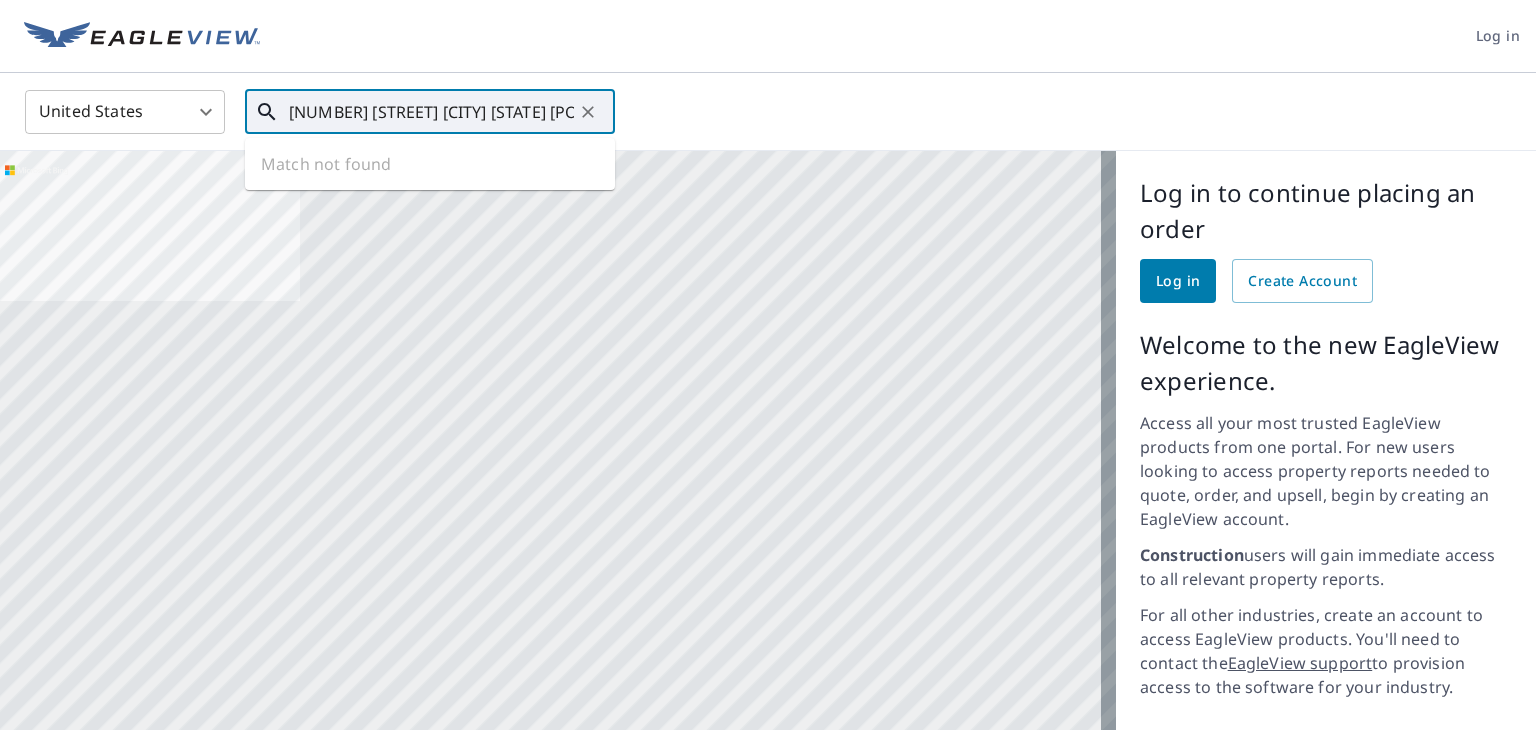 scroll, scrollTop: 0, scrollLeft: 25, axis: horizontal 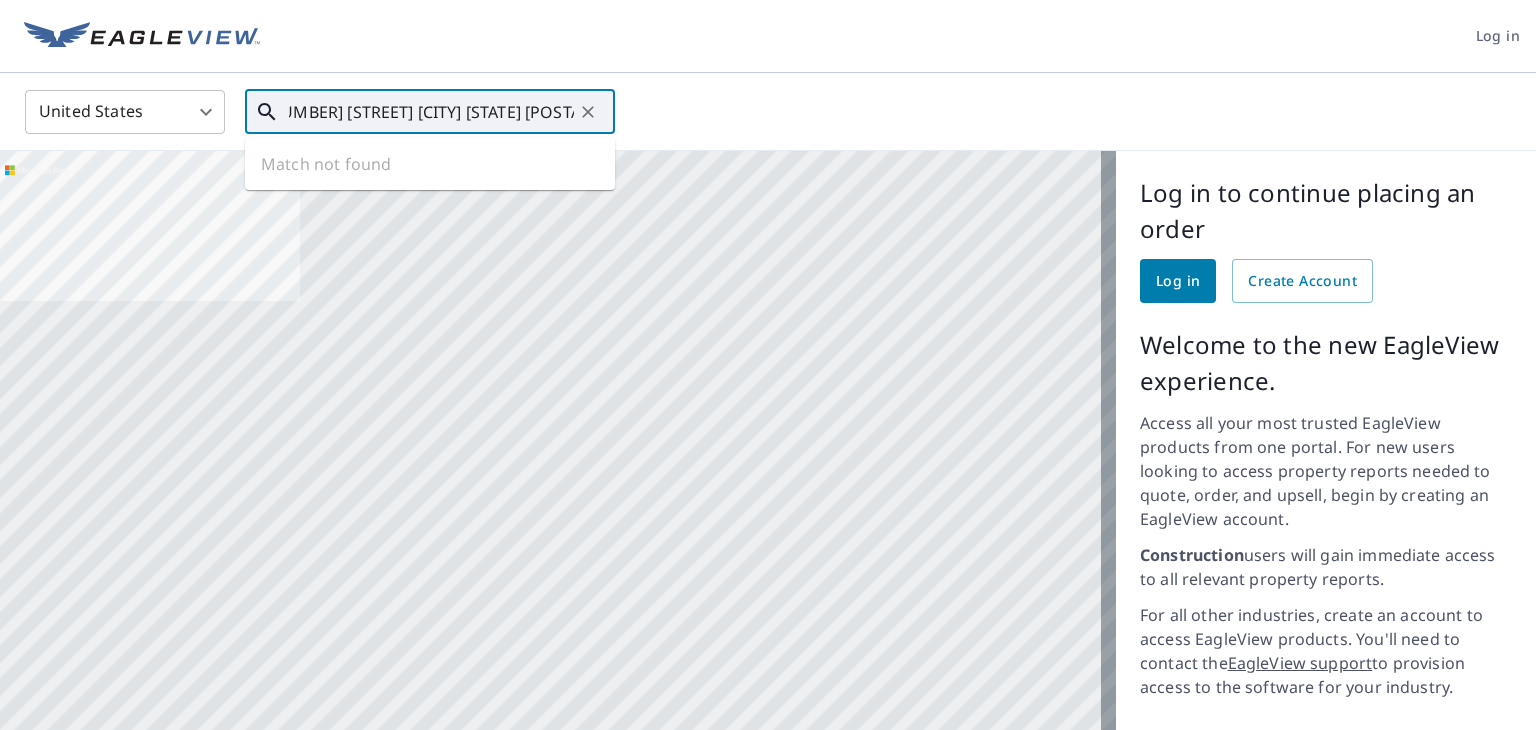 type on "607 Cindyrella Dr Highlands Texas 77562" 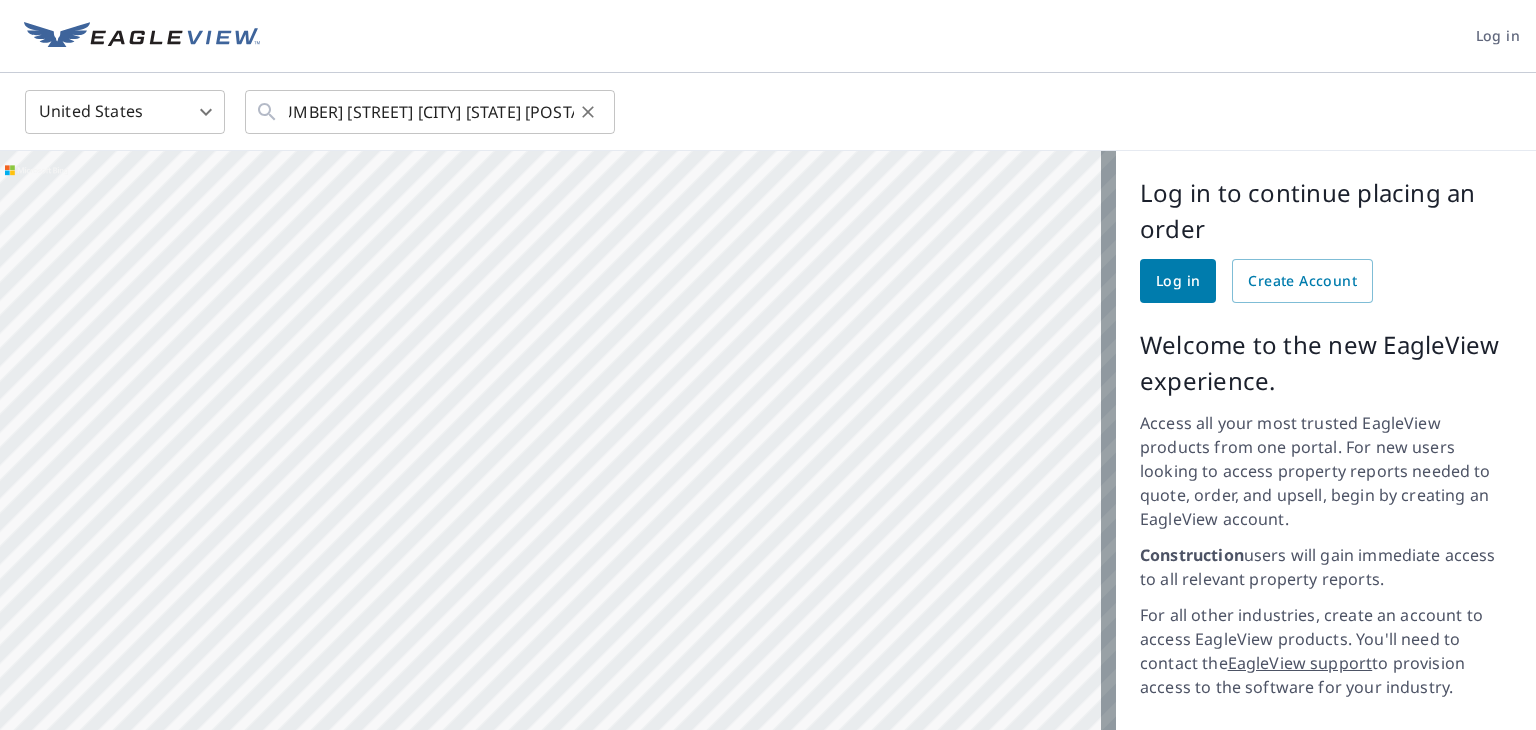 scroll, scrollTop: 0, scrollLeft: 0, axis: both 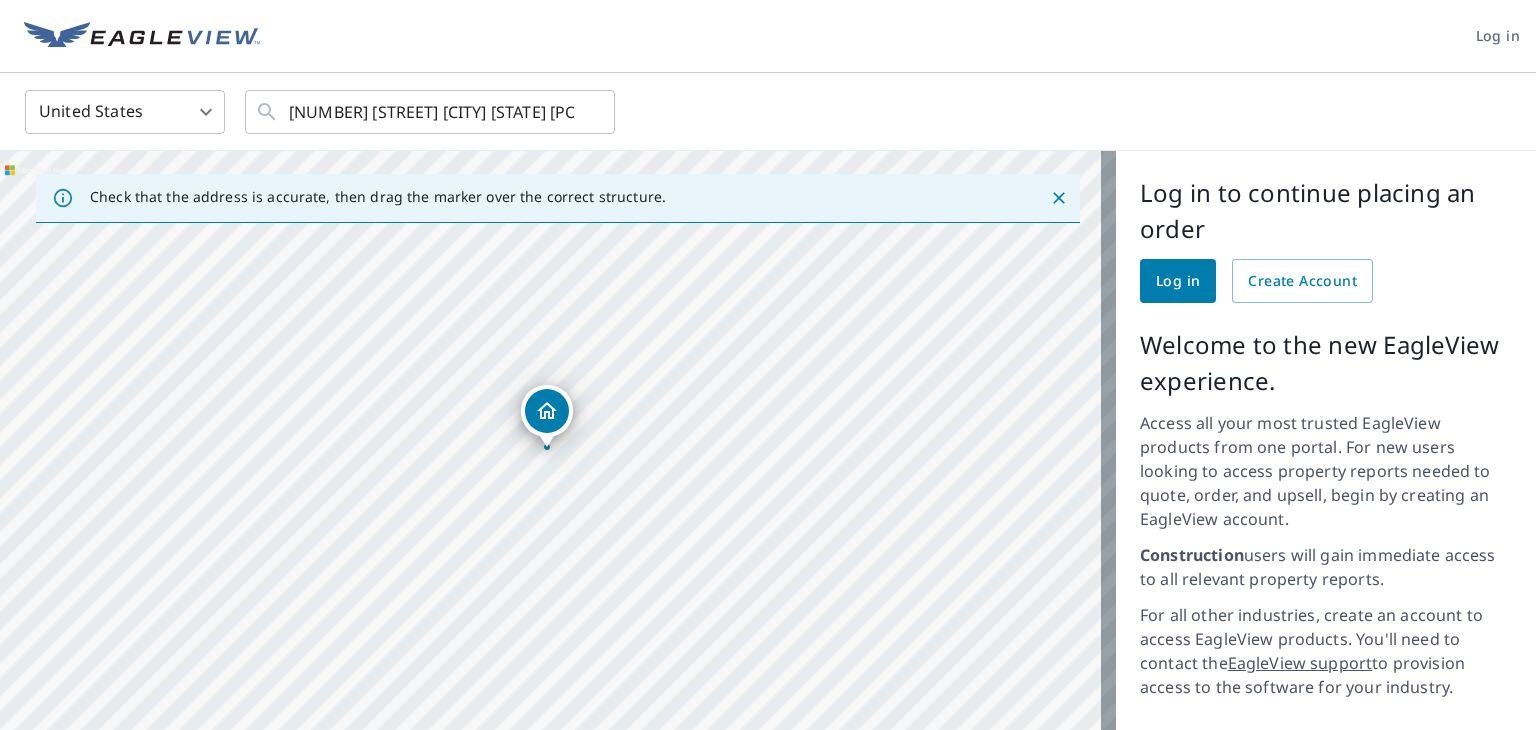 drag, startPoint x: 545, startPoint y: 540, endPoint x: 665, endPoint y: 356, distance: 219.67249 